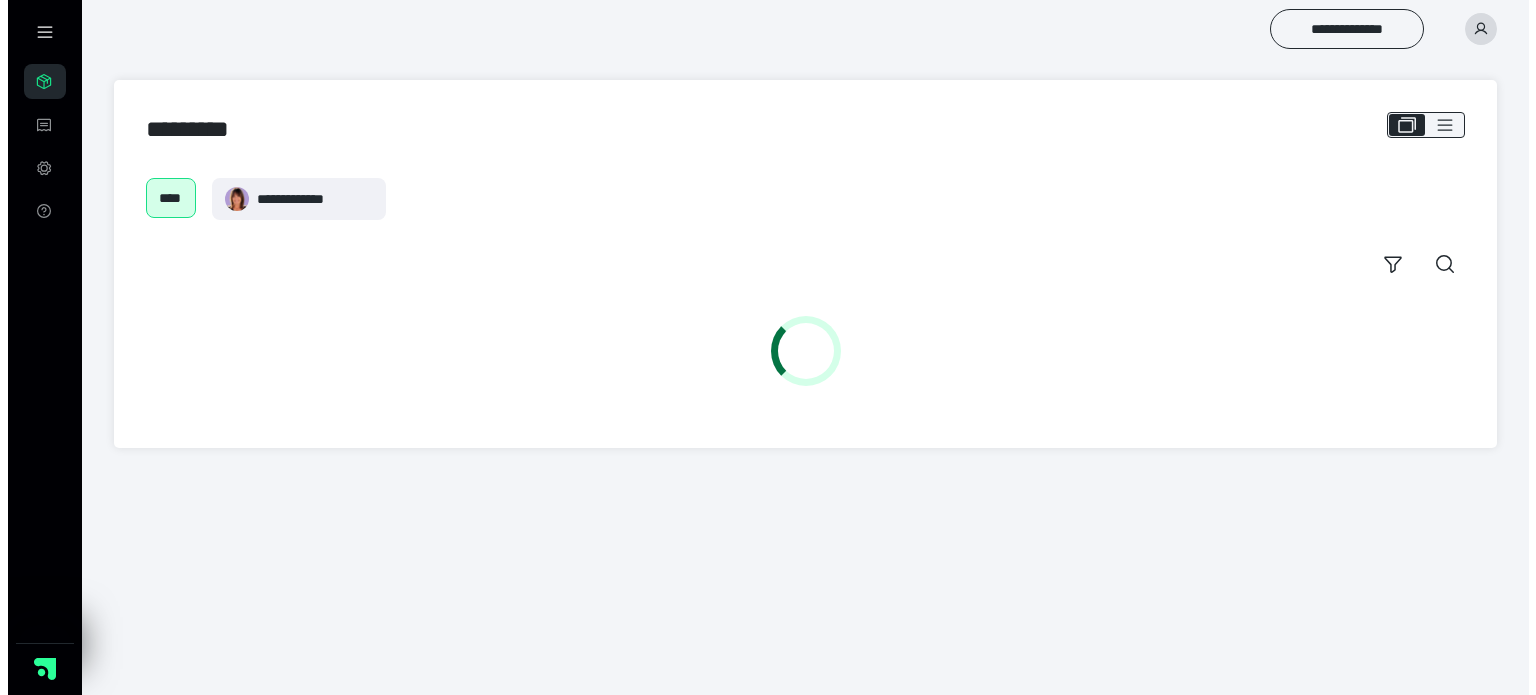 scroll, scrollTop: 0, scrollLeft: 0, axis: both 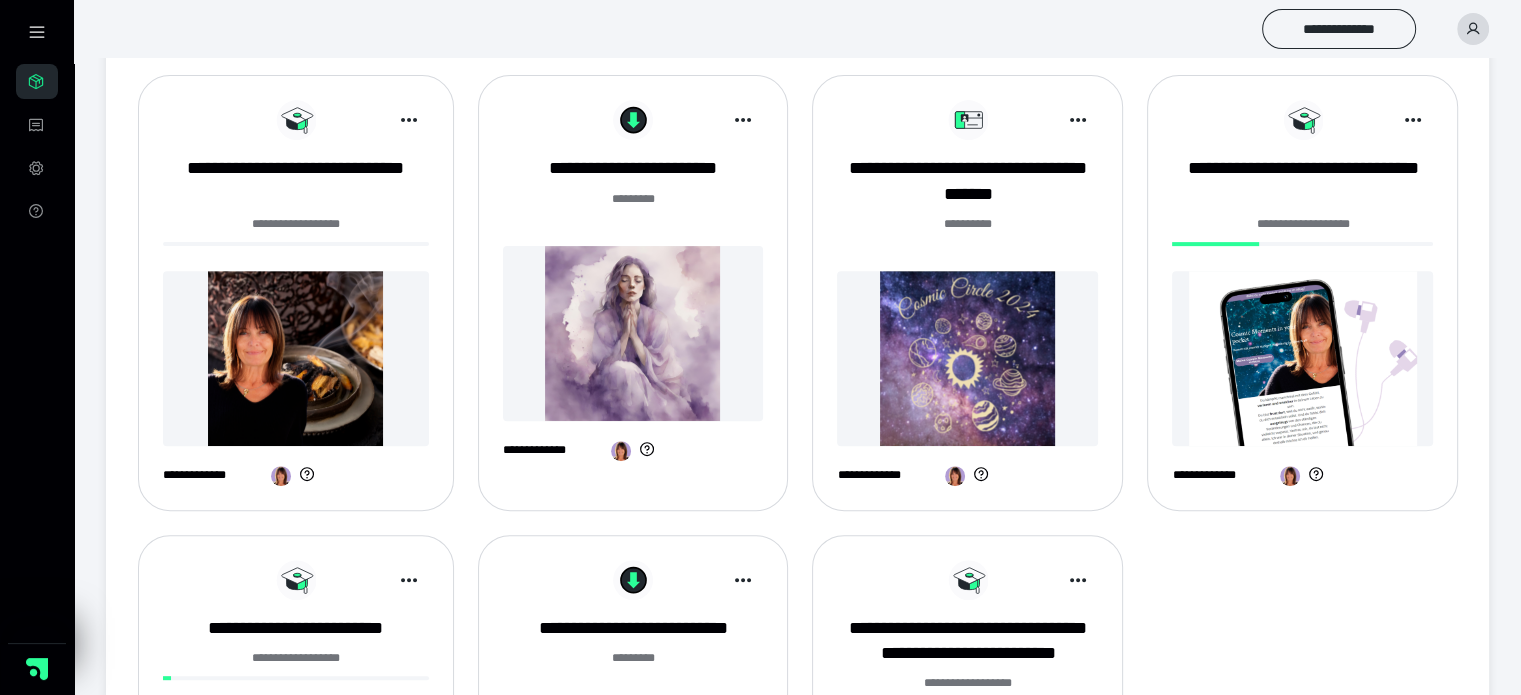 click at bounding box center (1302, 358) 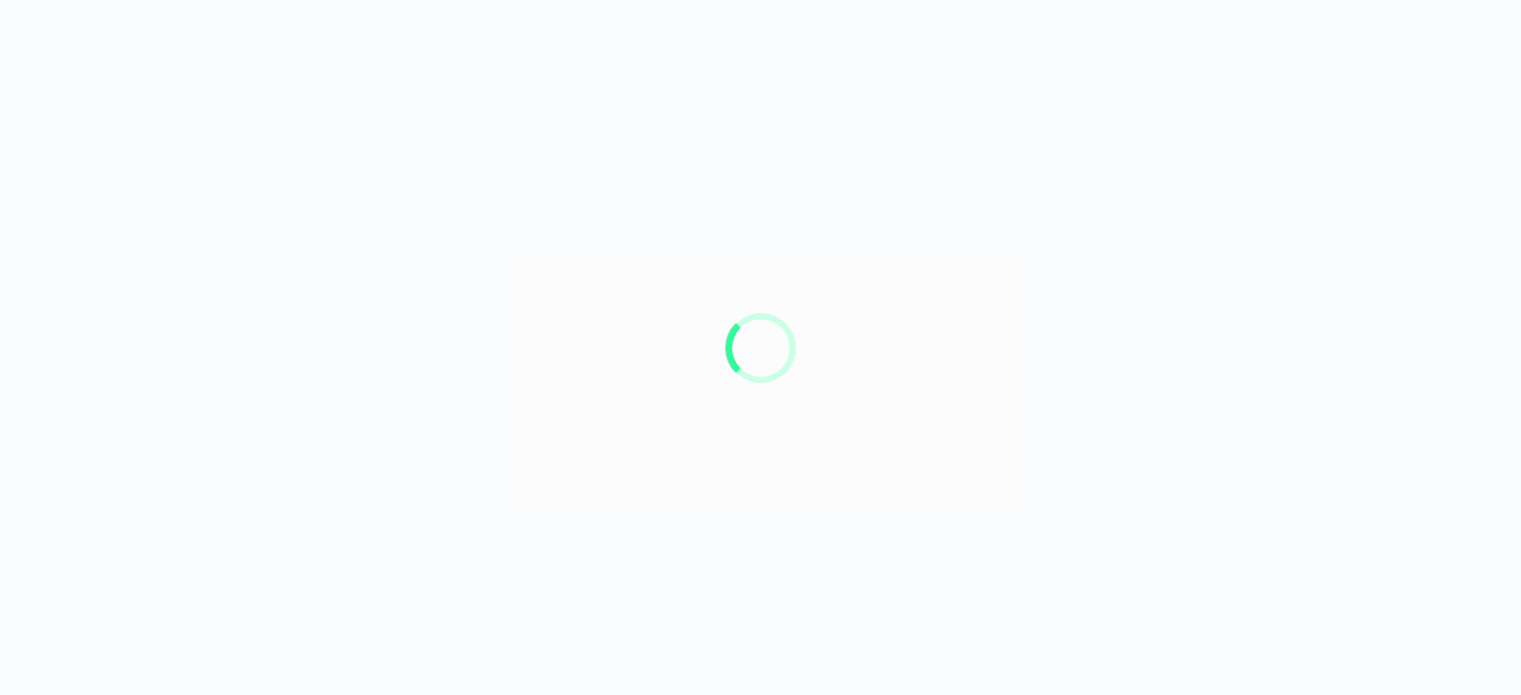 scroll, scrollTop: 0, scrollLeft: 0, axis: both 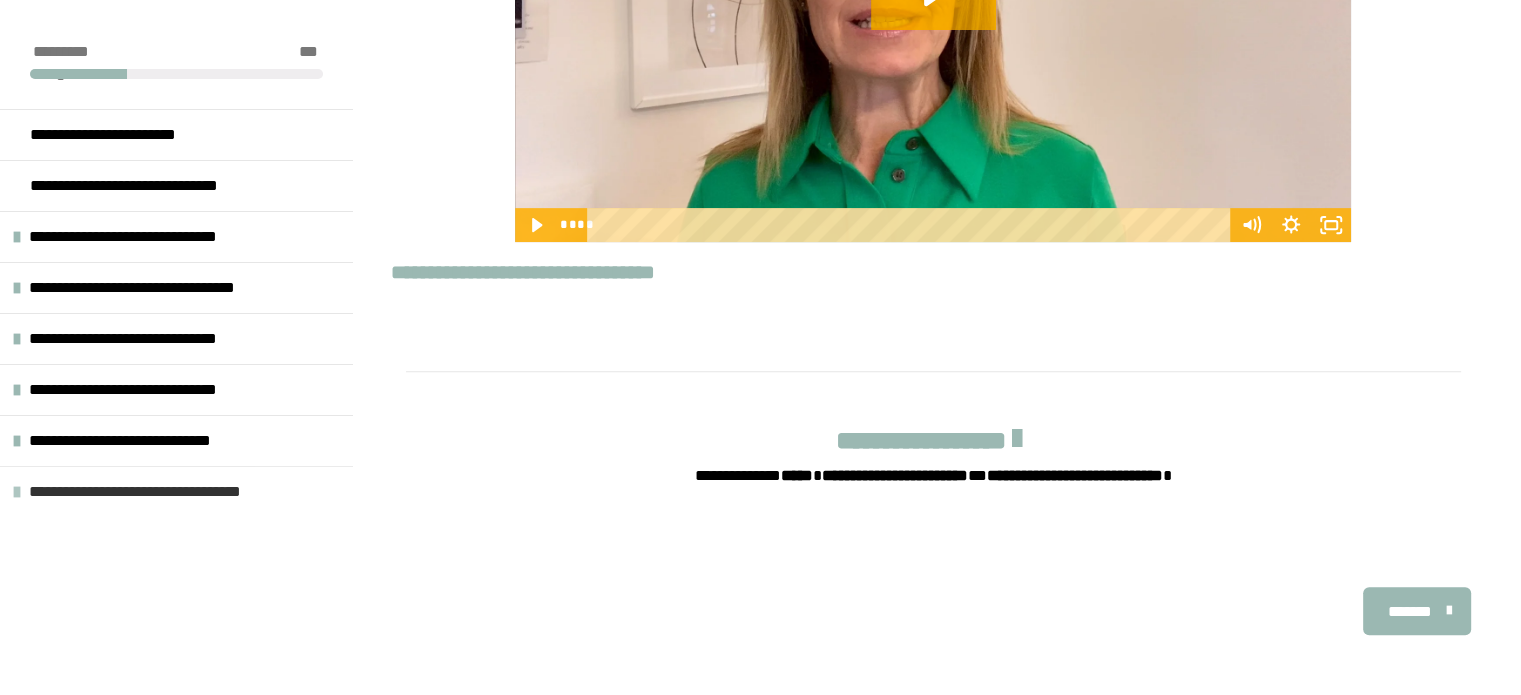 click on "**********" at bounding box center (171, 492) 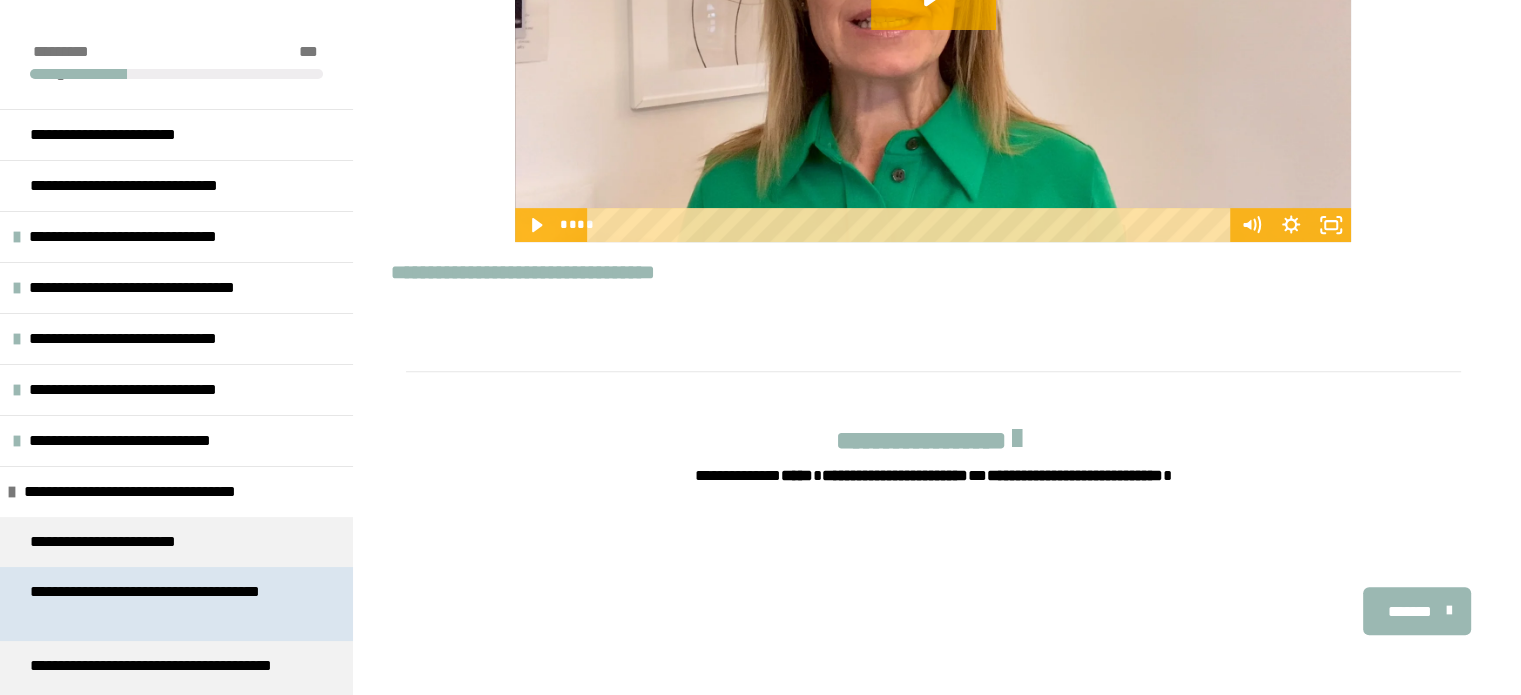 scroll, scrollTop: 311, scrollLeft: 0, axis: vertical 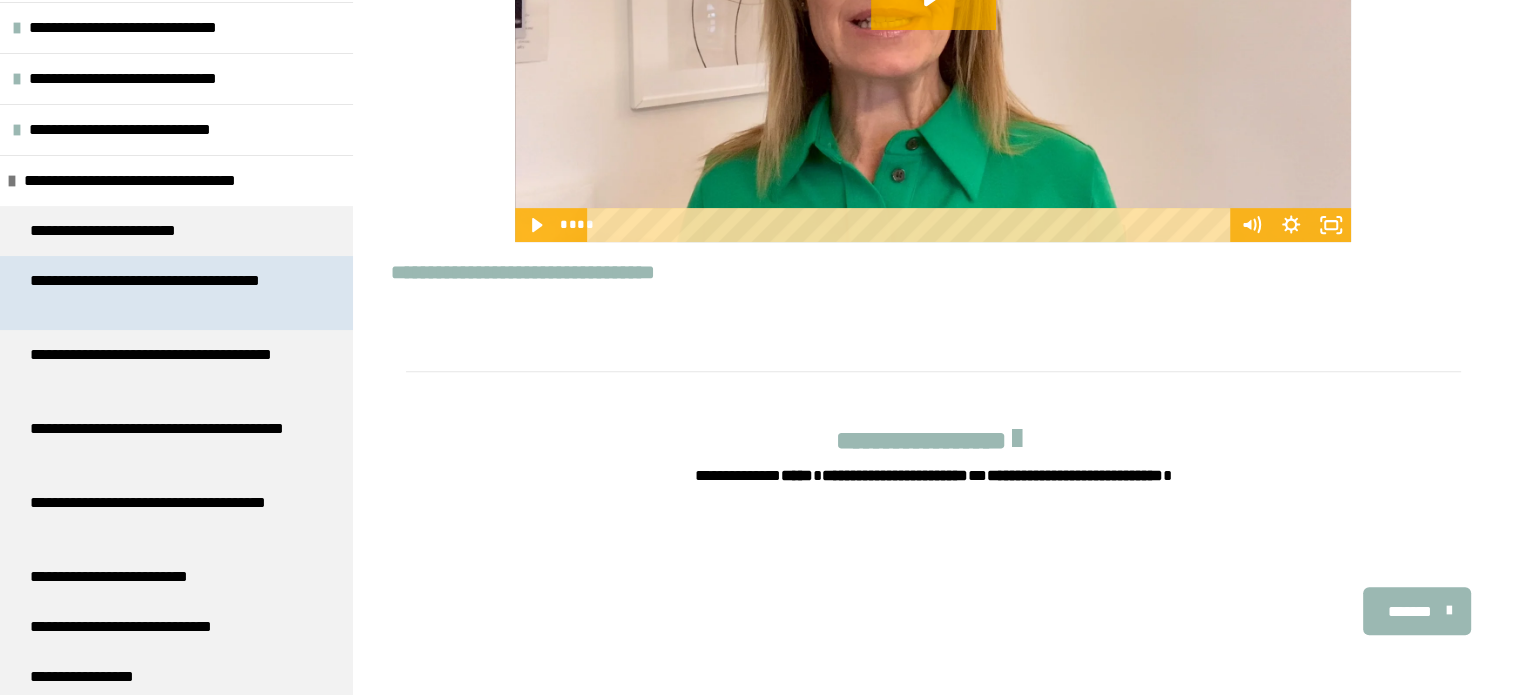 click on "**********" at bounding box center (161, 293) 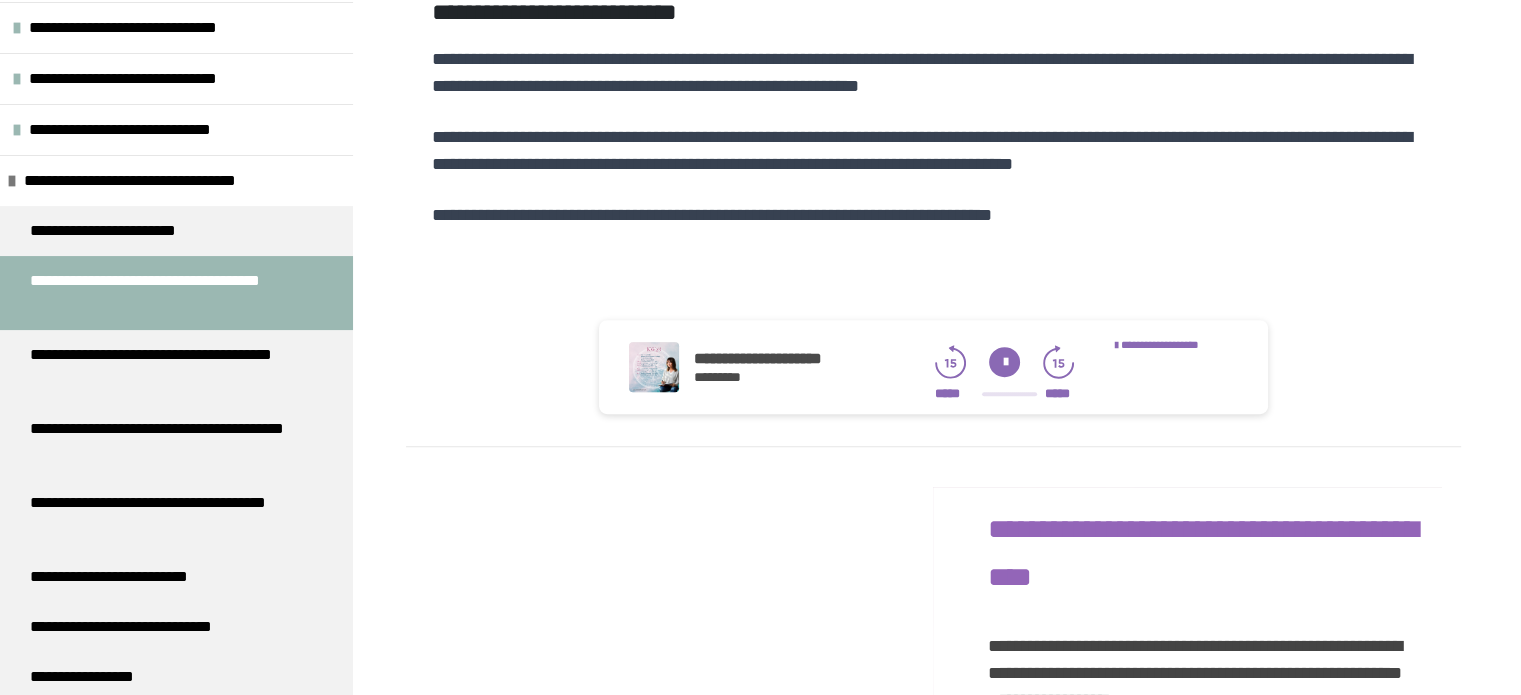 scroll, scrollTop: 660, scrollLeft: 0, axis: vertical 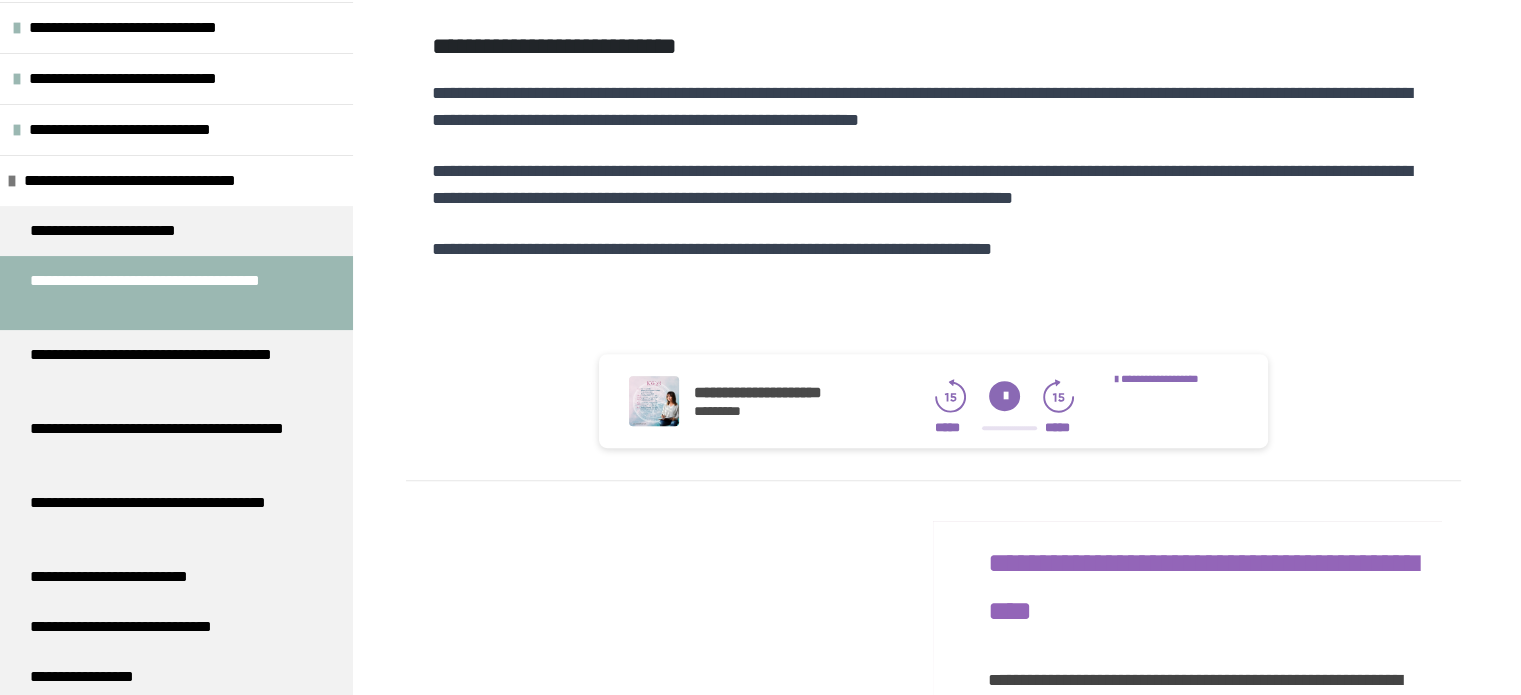 click 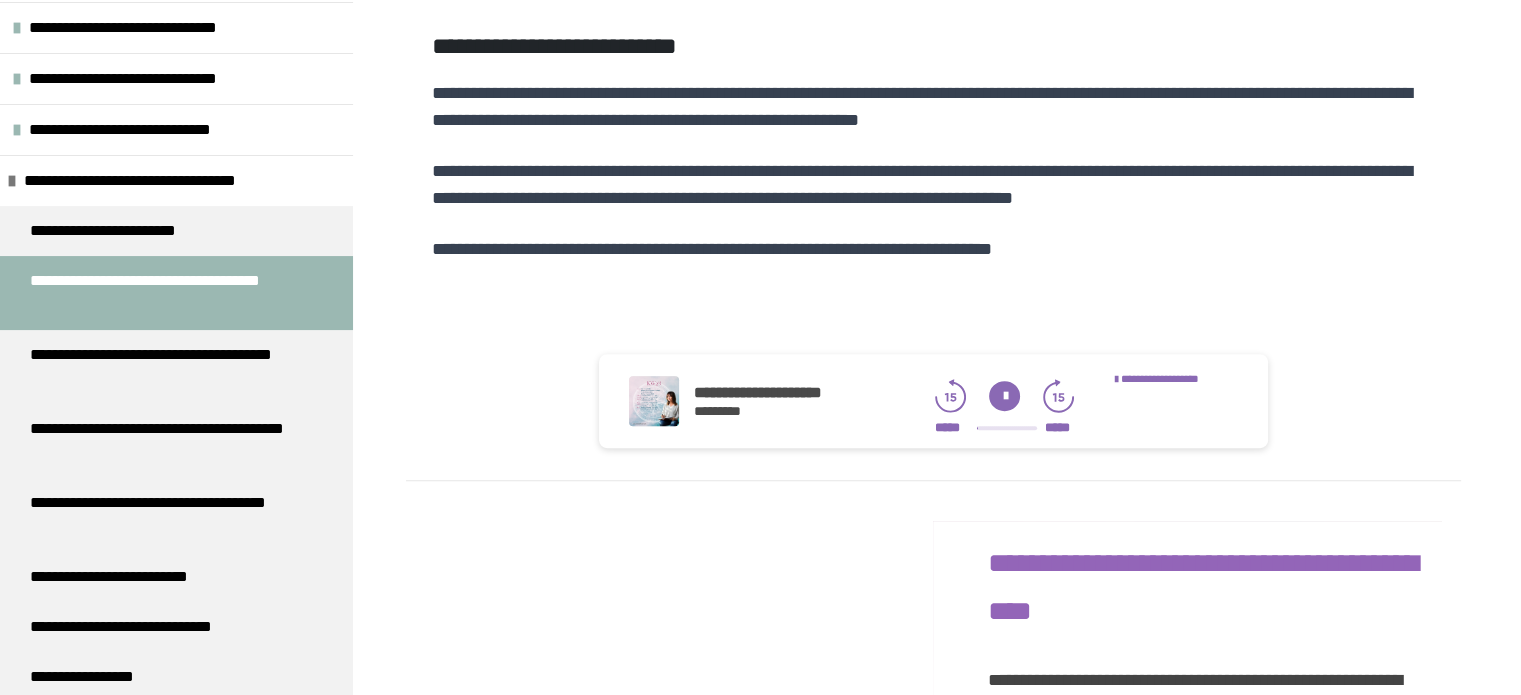 click 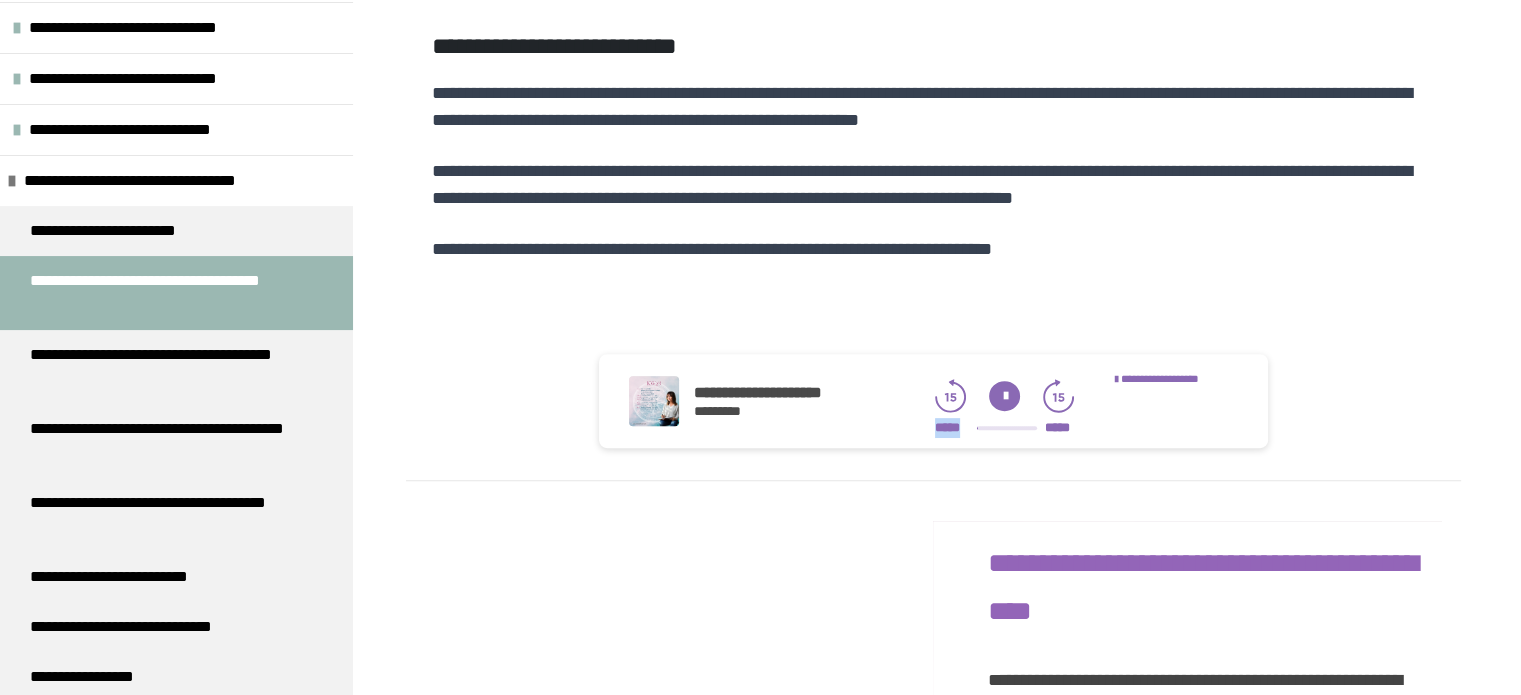 click 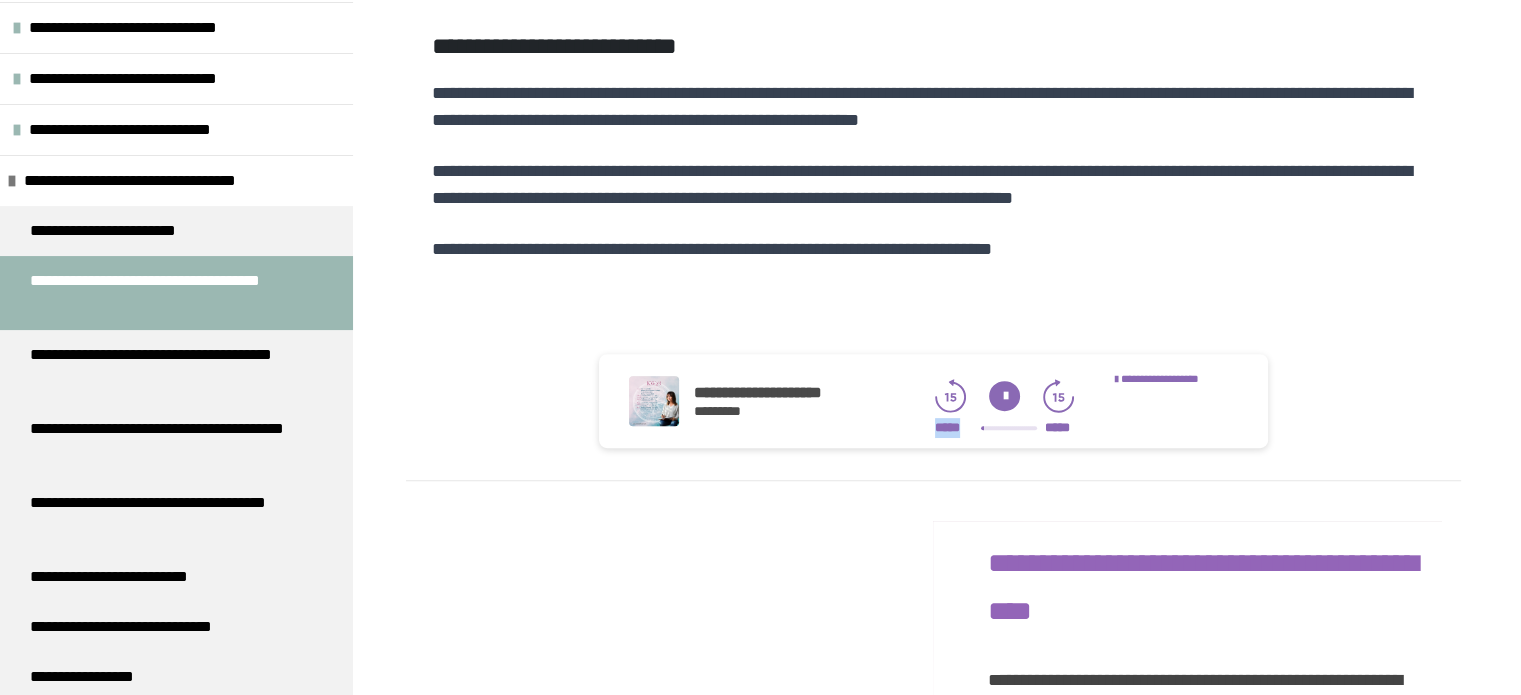 click 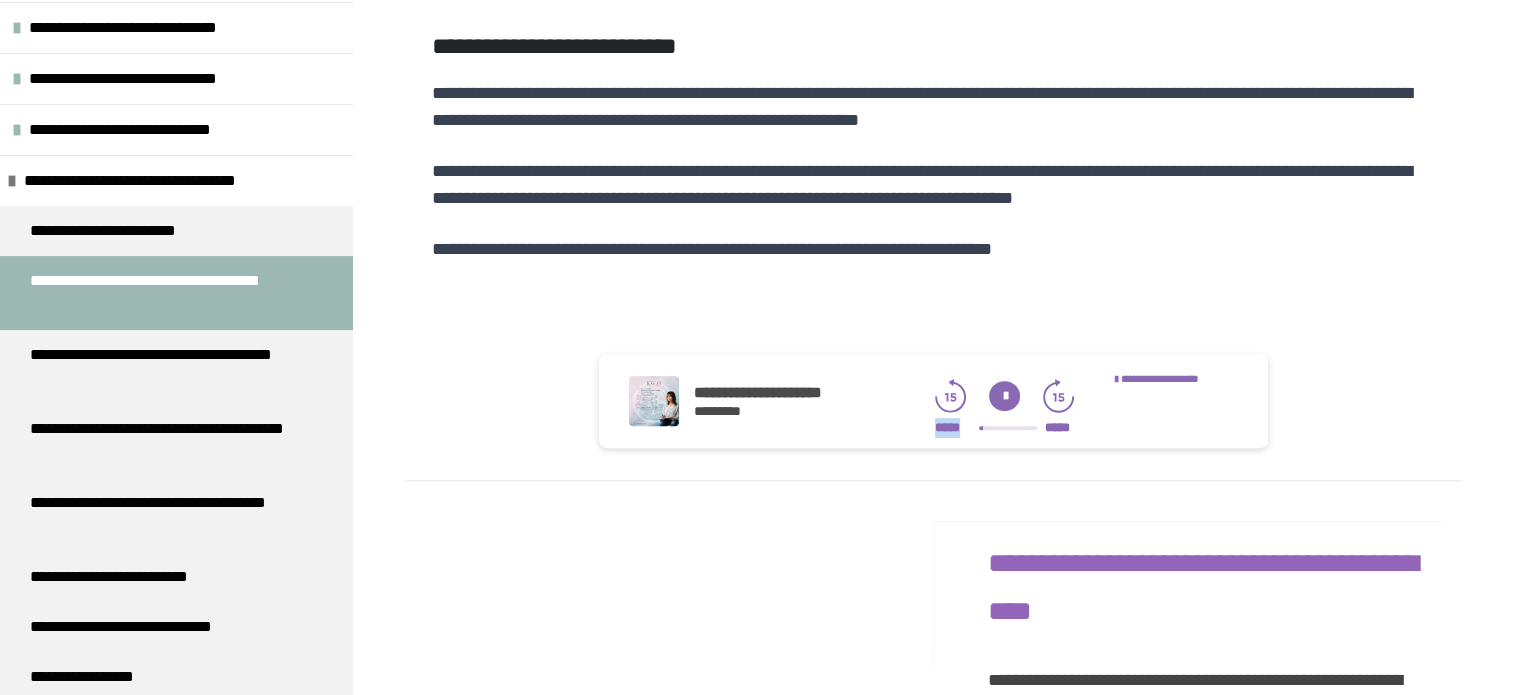 click 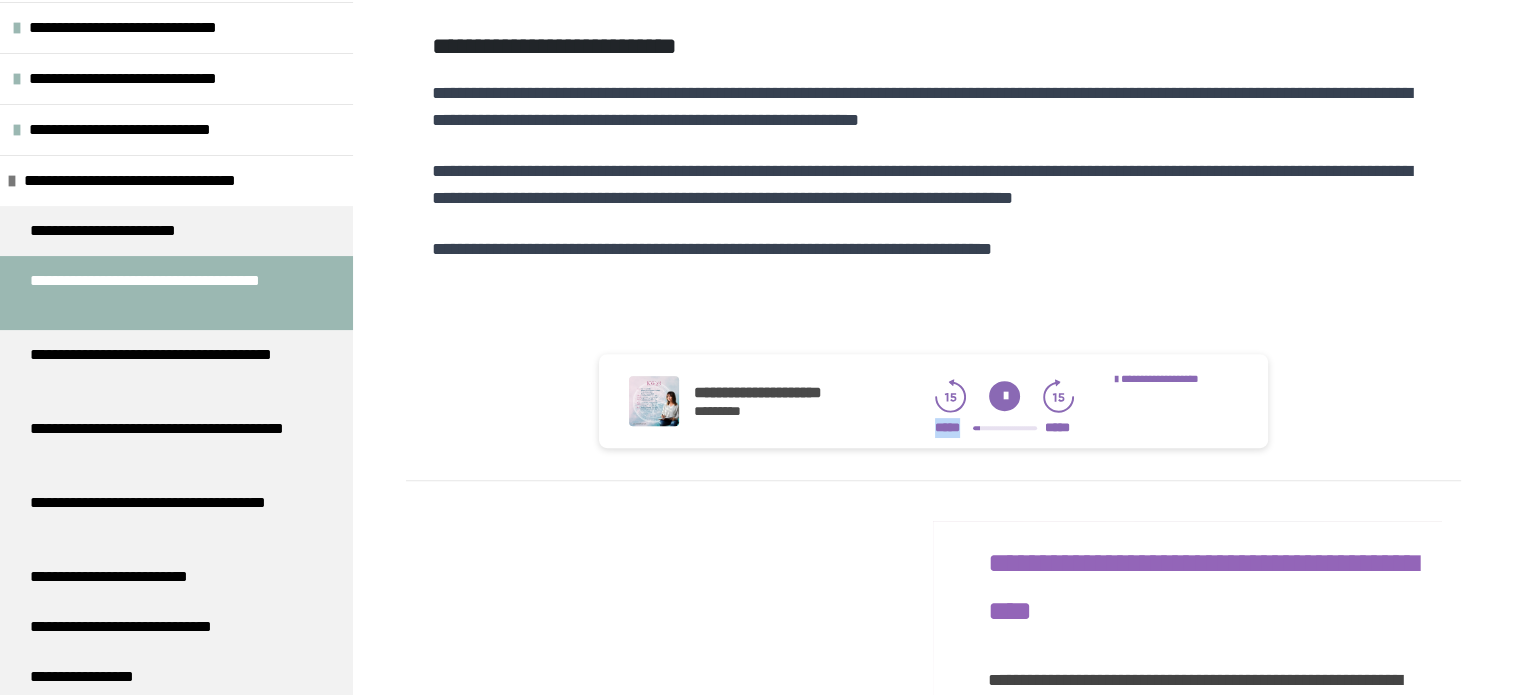 click 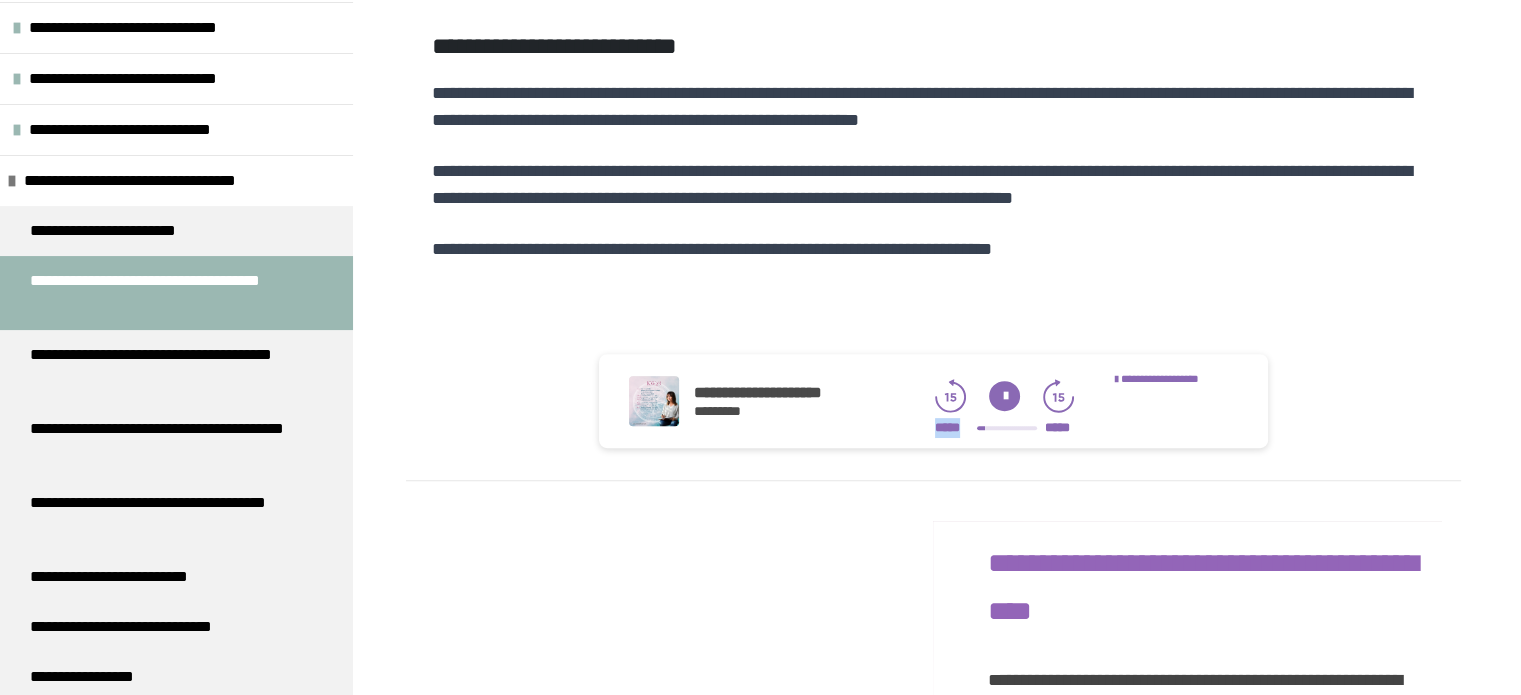 click 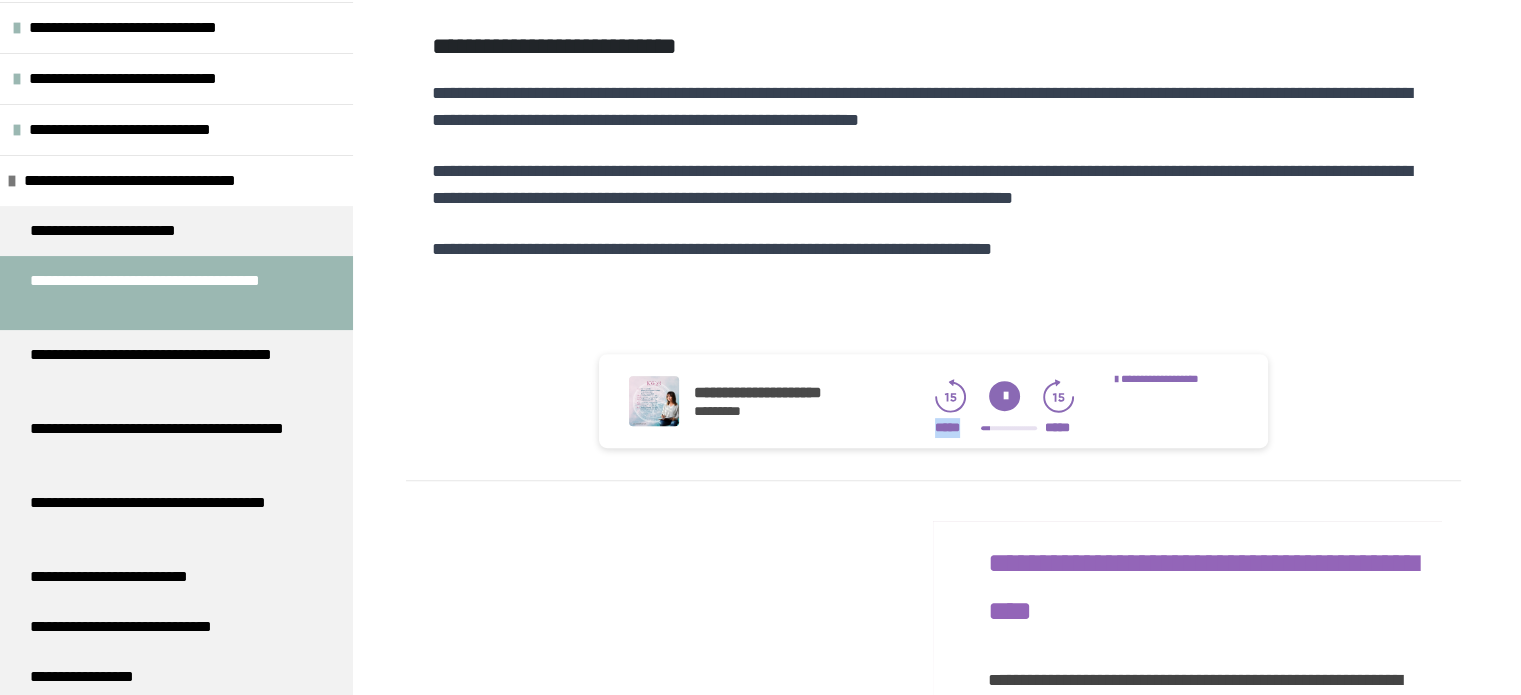 click 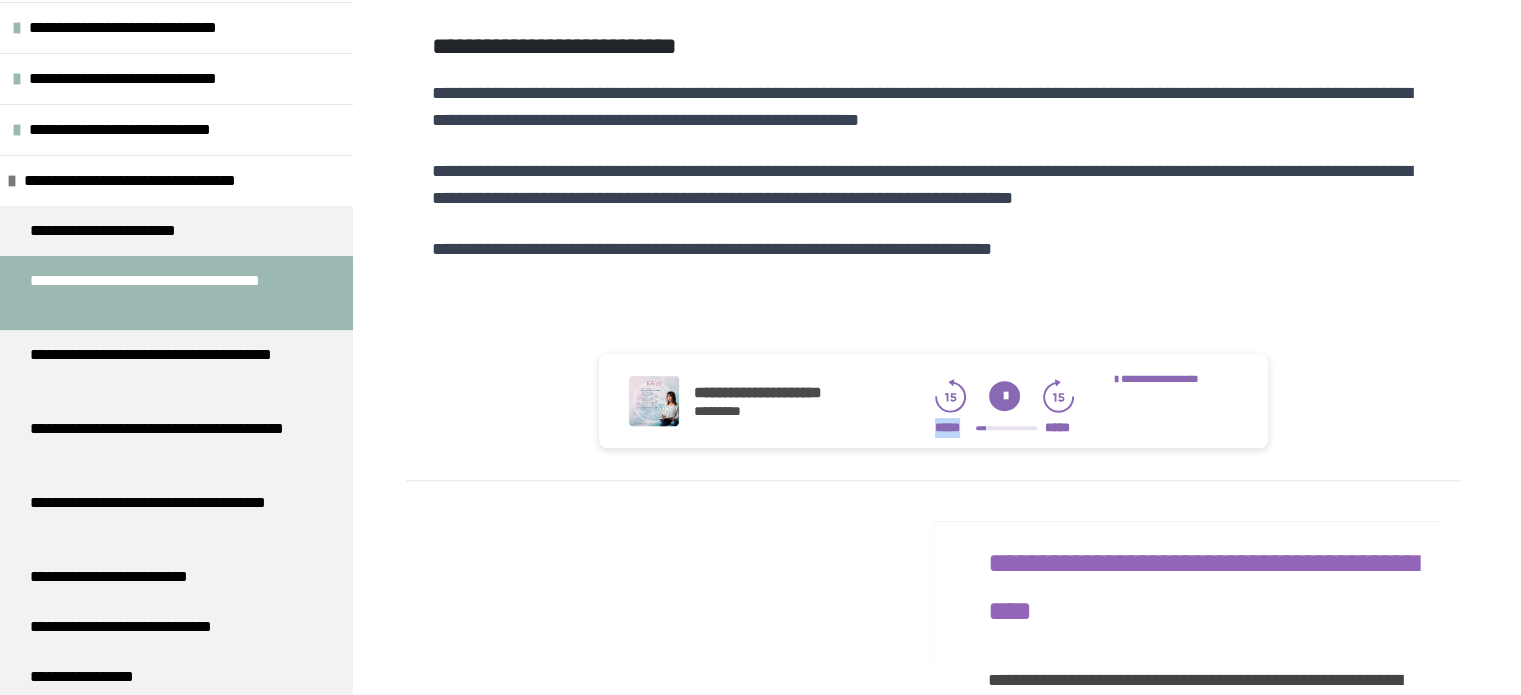 click 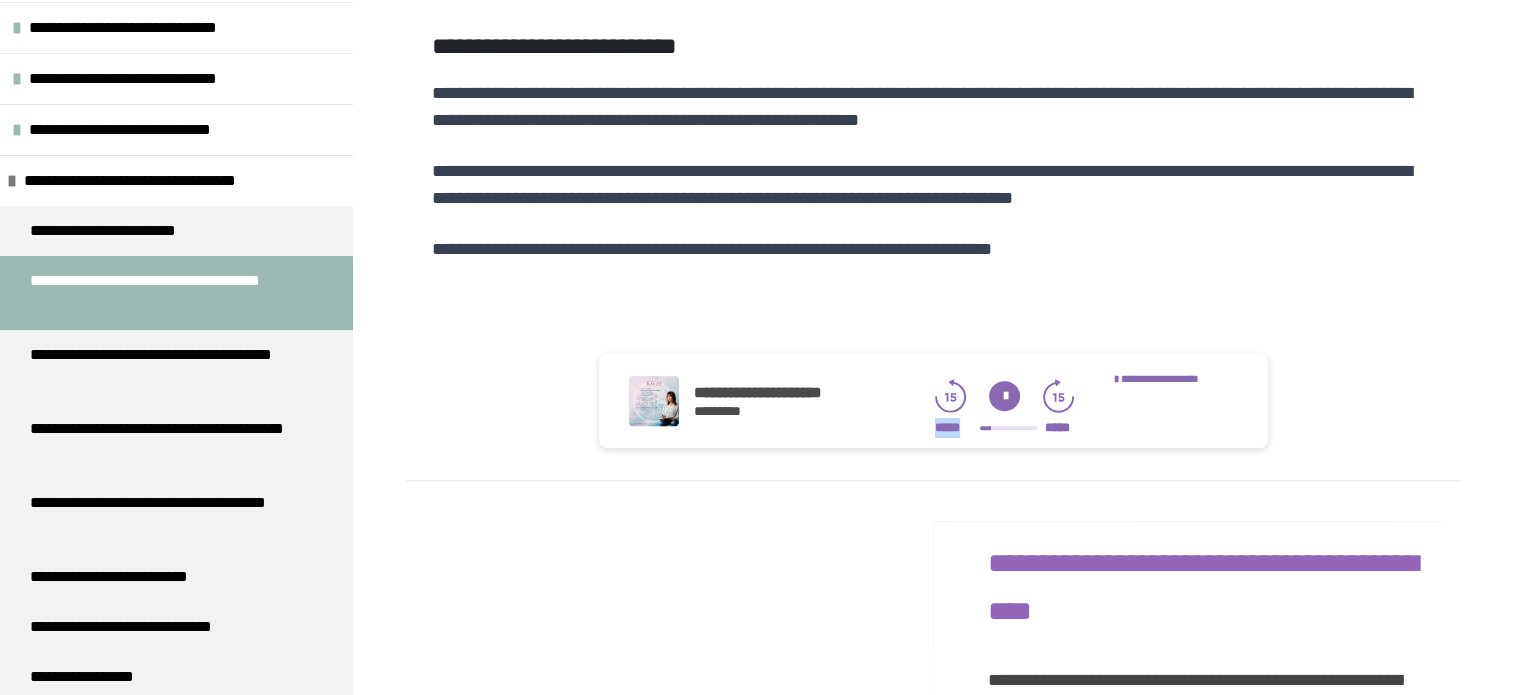 click 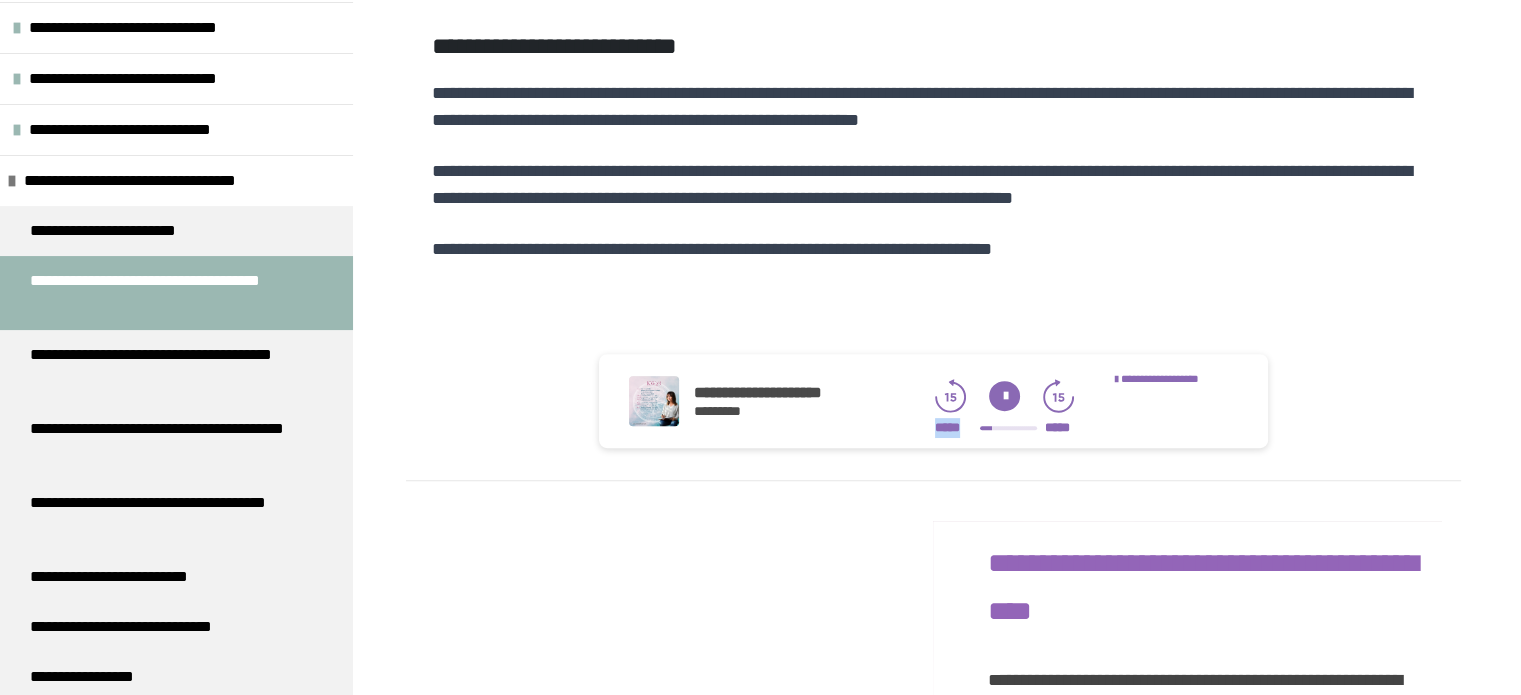 click 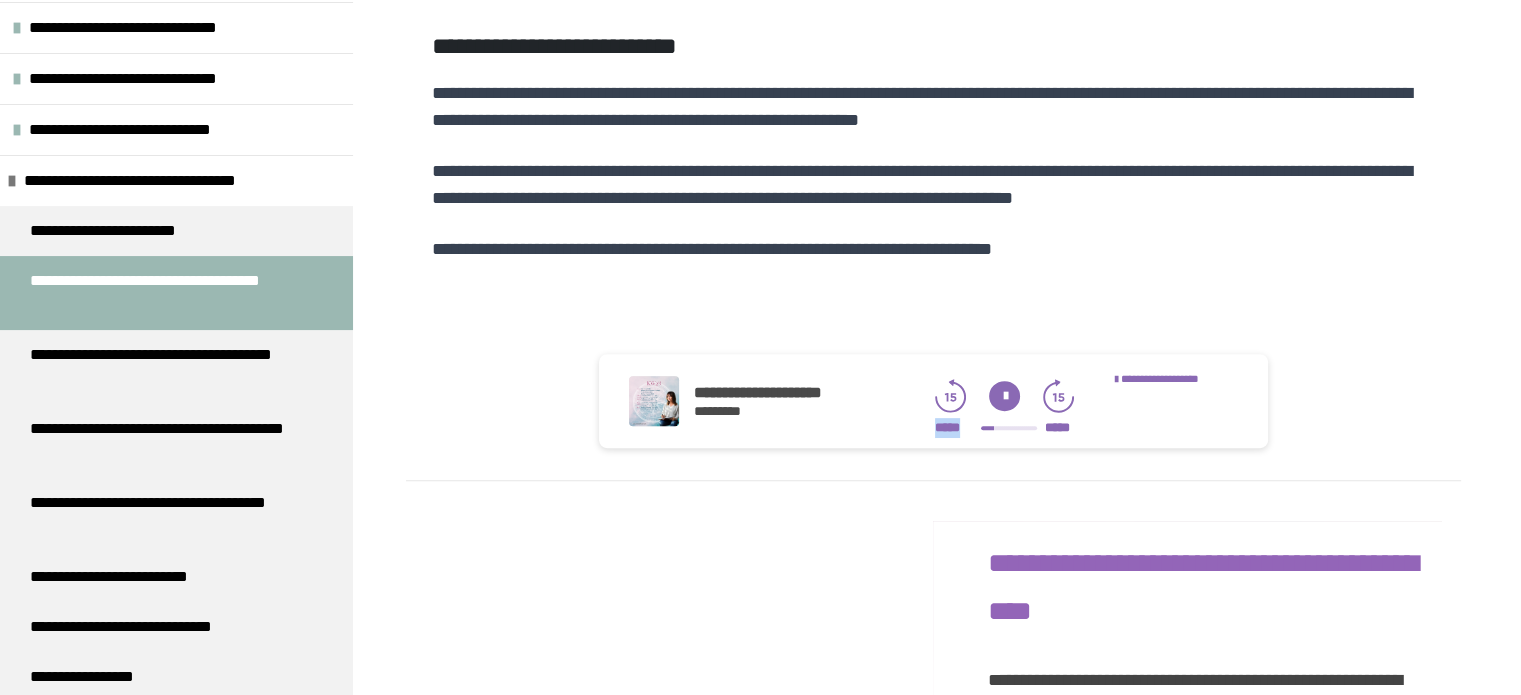 click 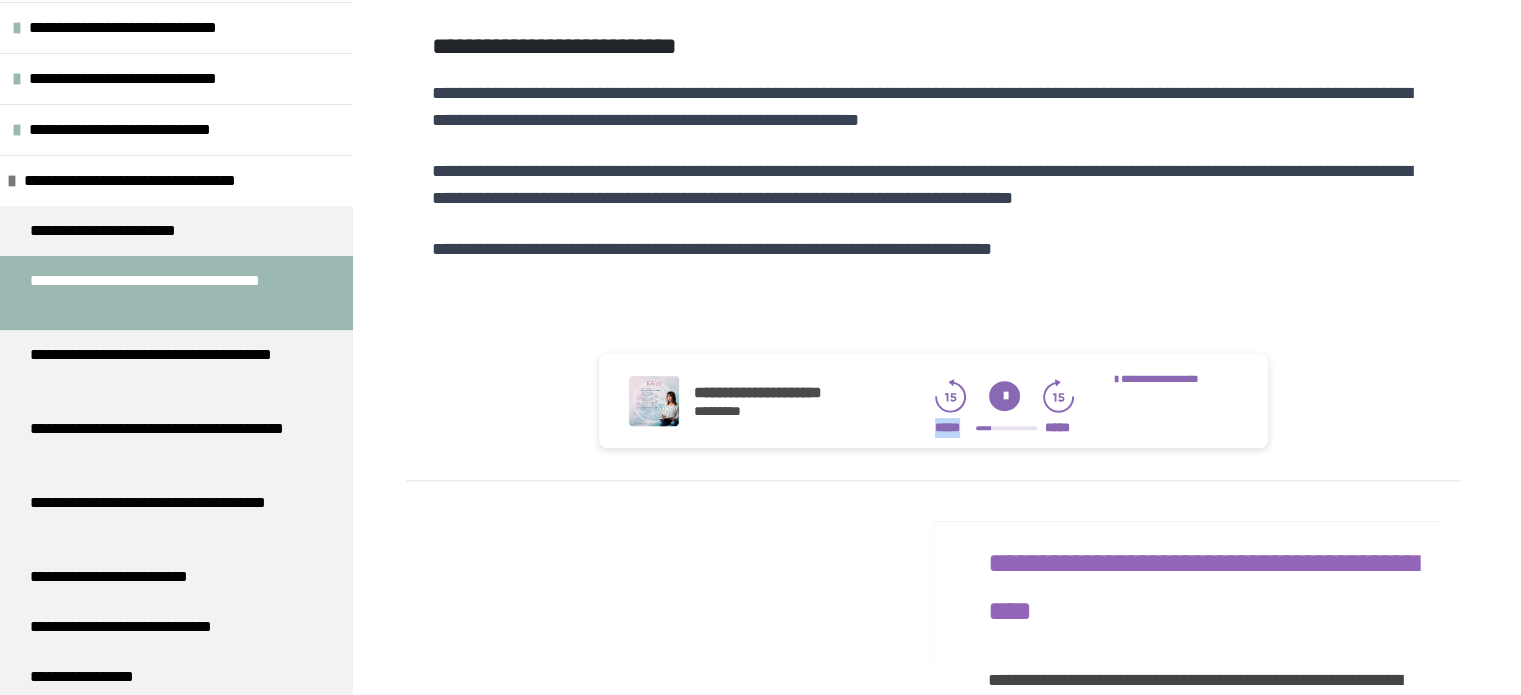click 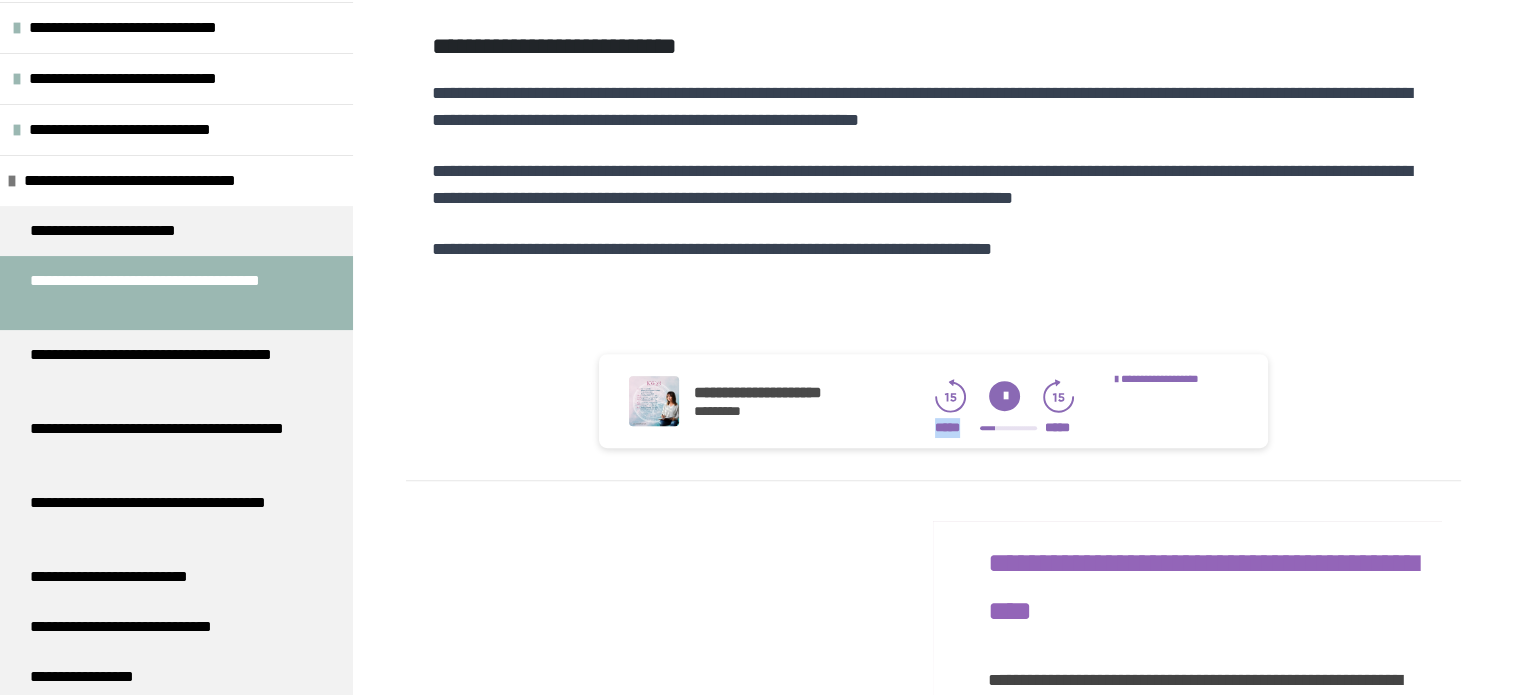 click 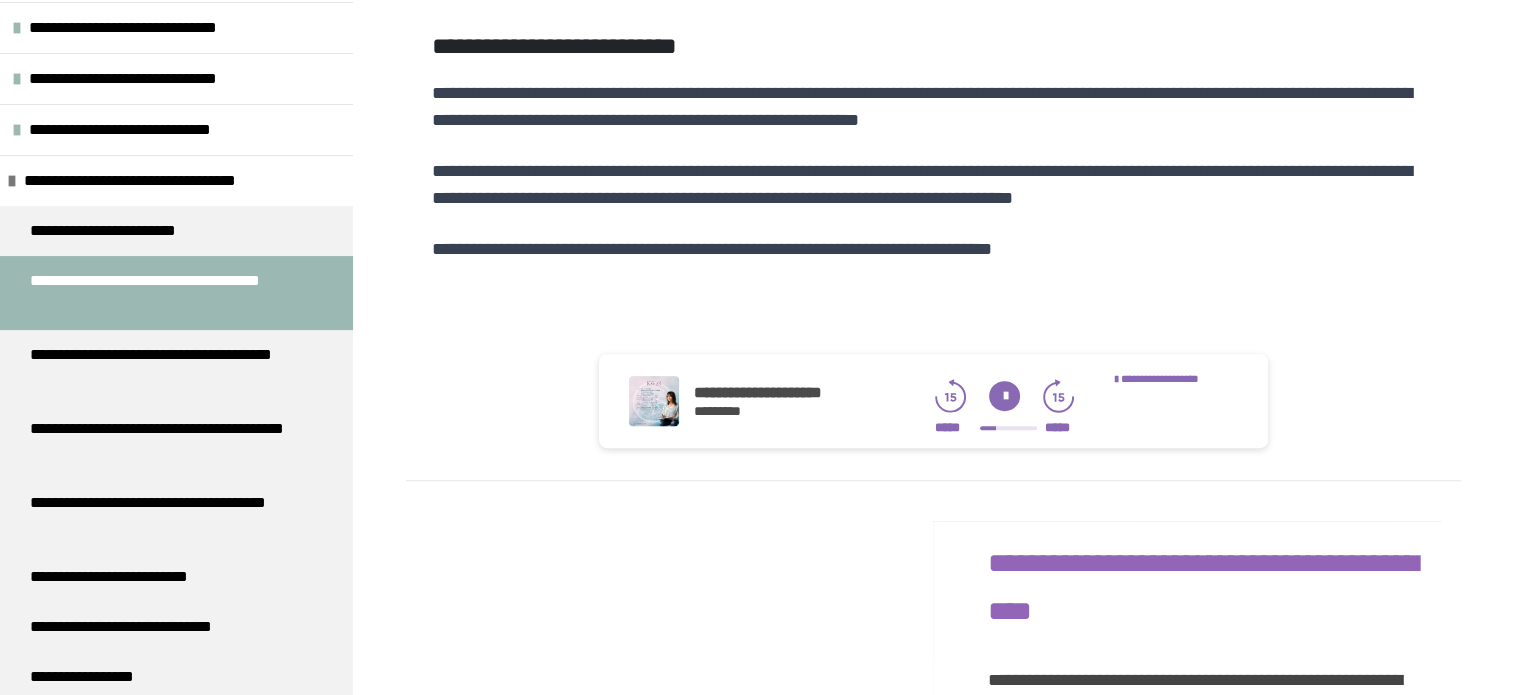 click 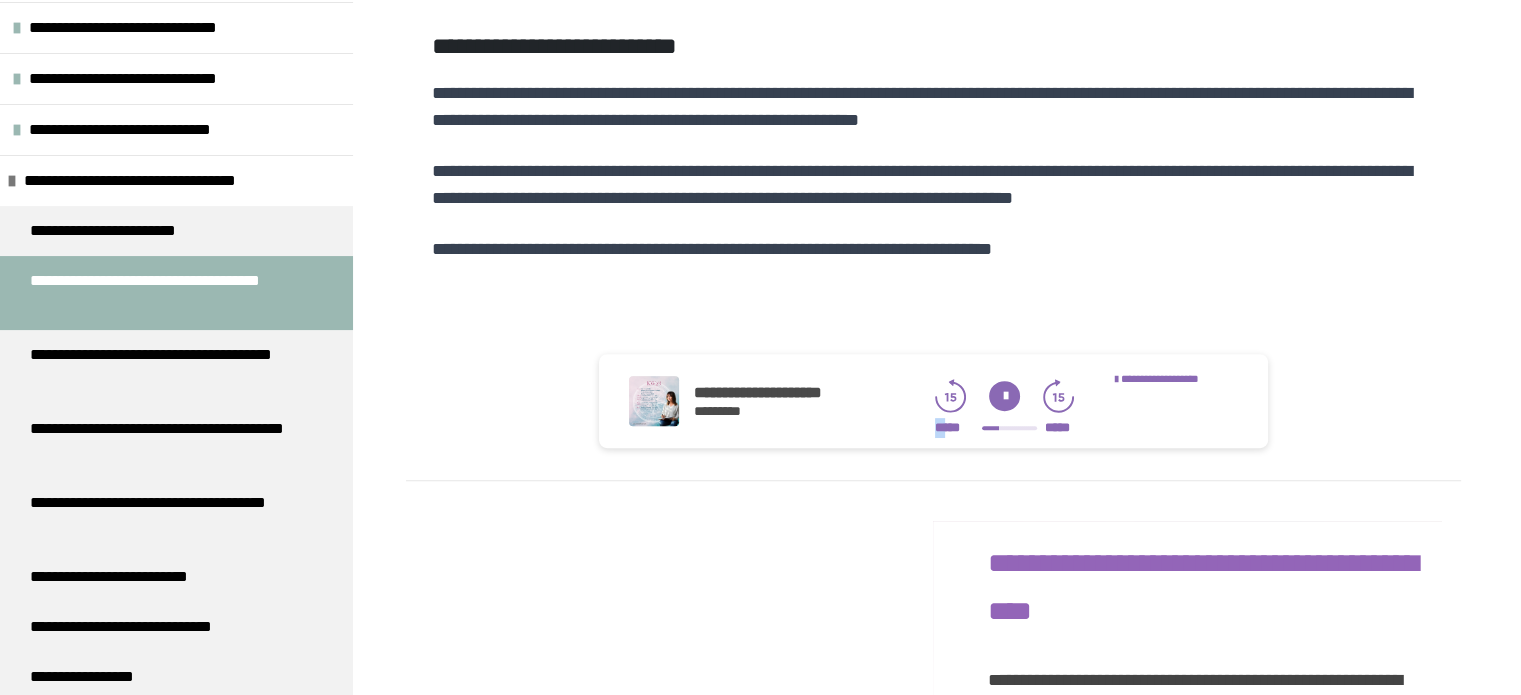 click 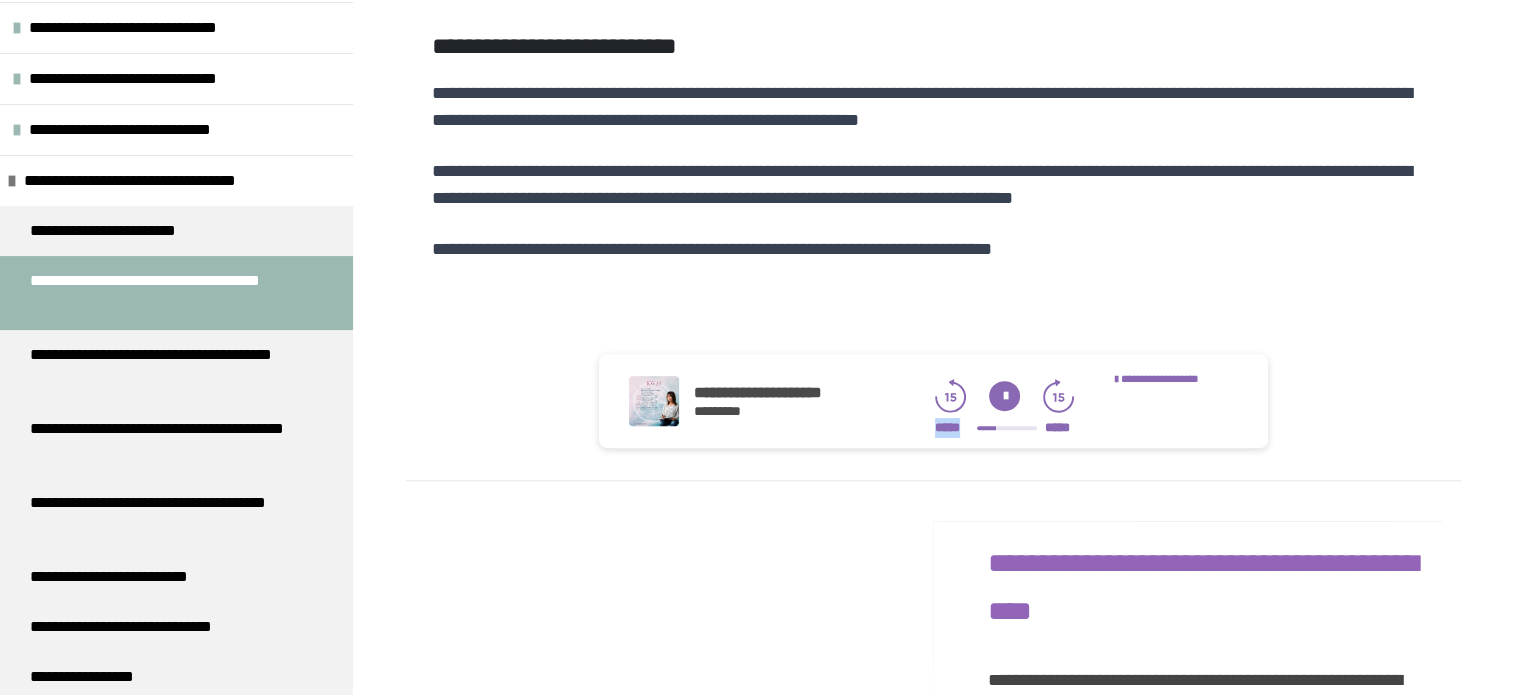 click 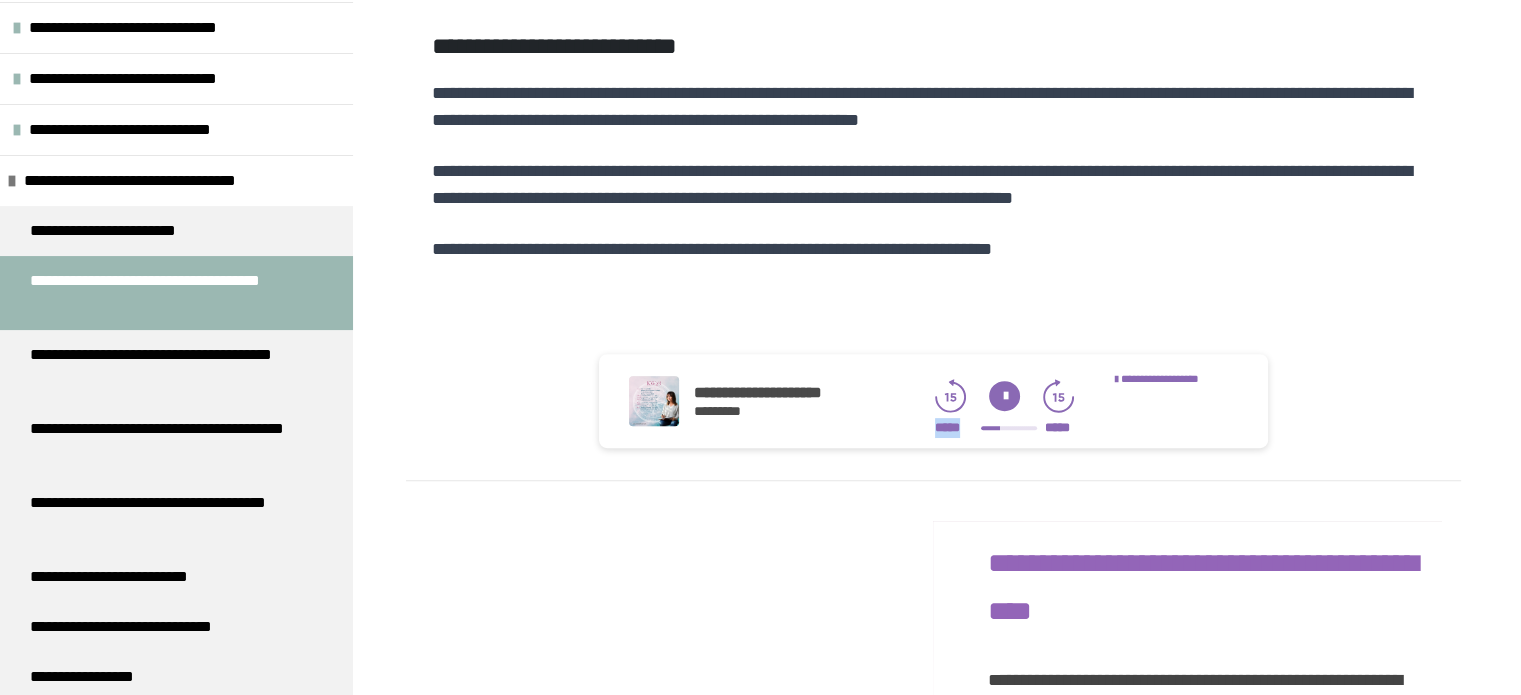 click 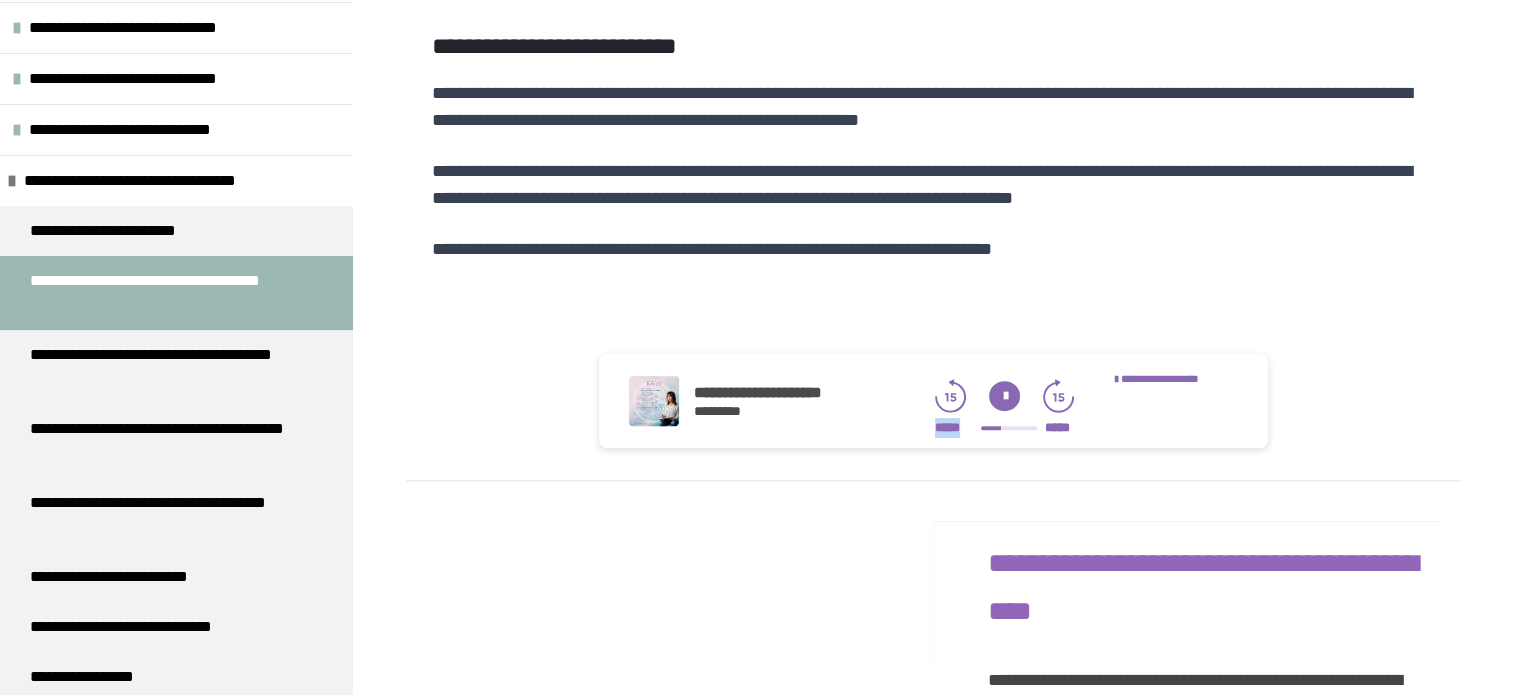 click 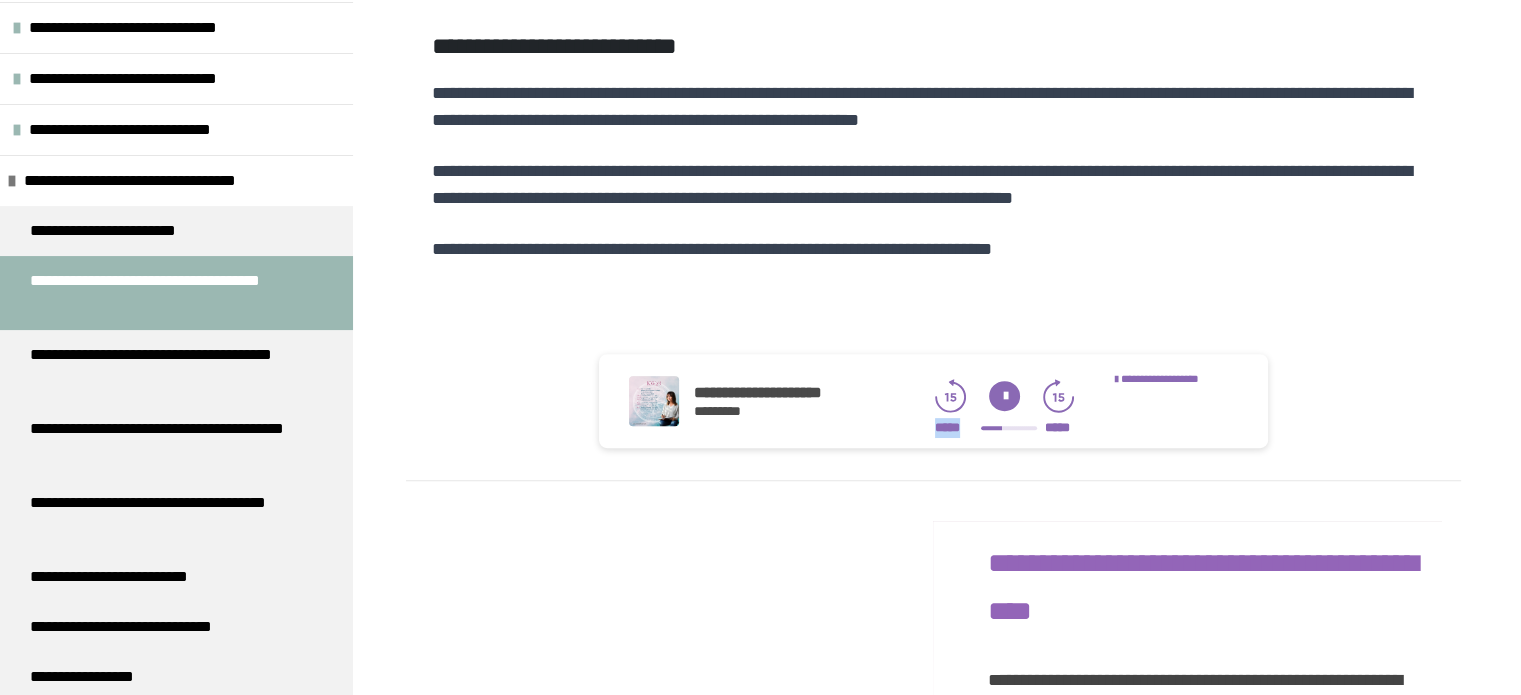 click 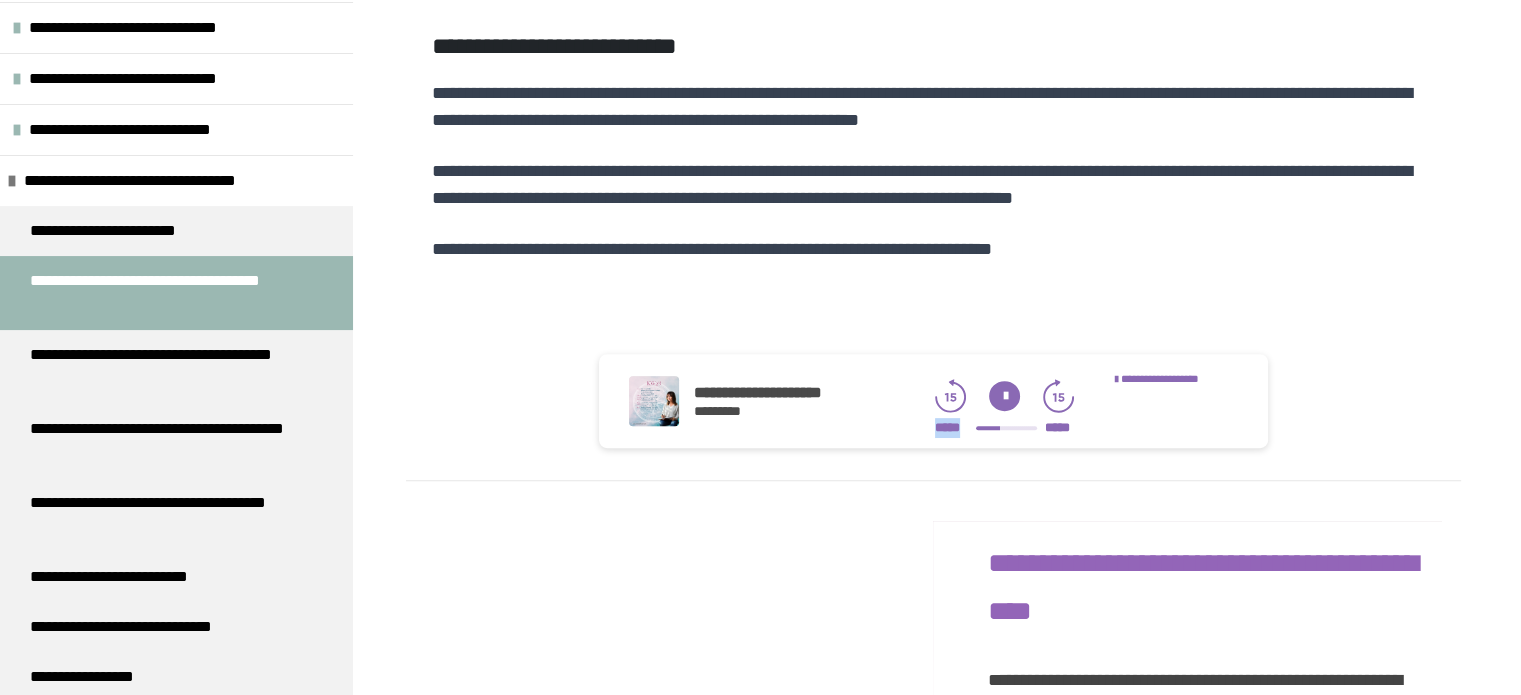 click 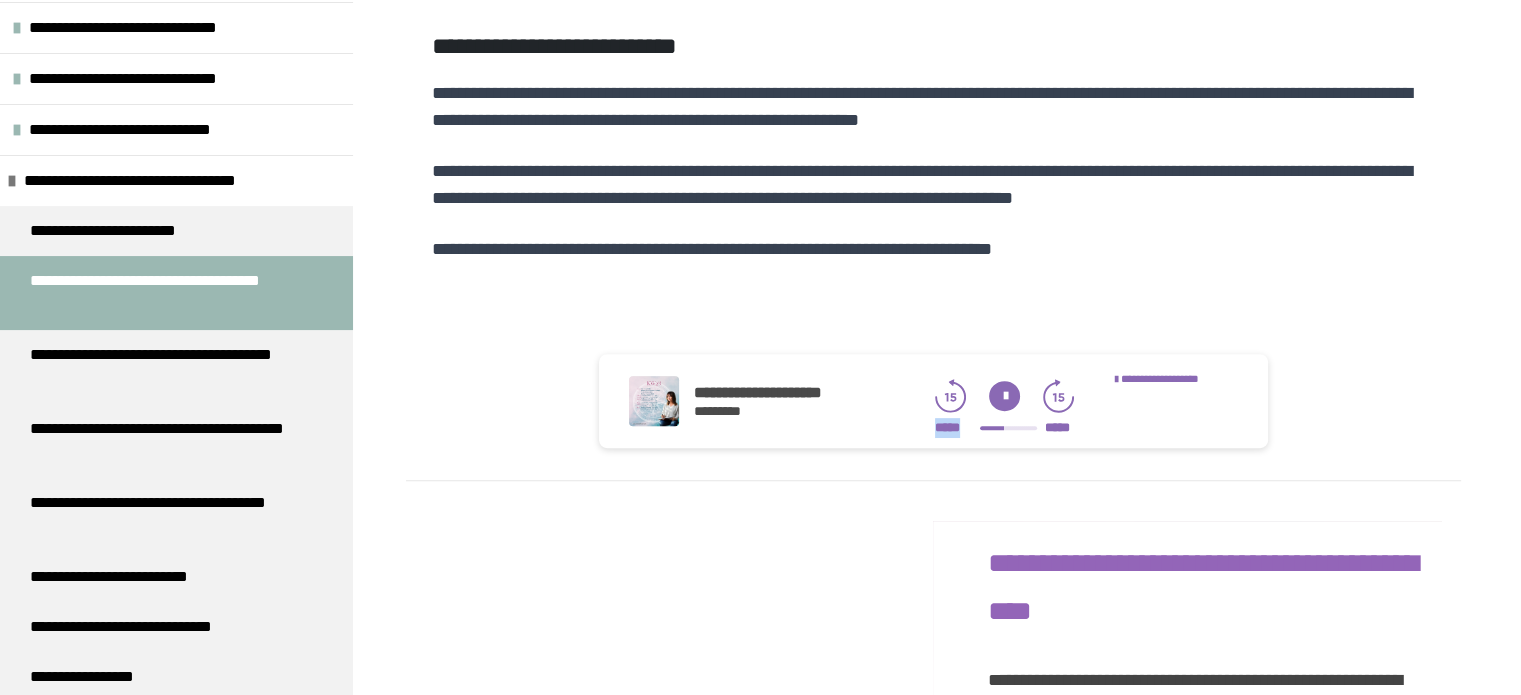 click 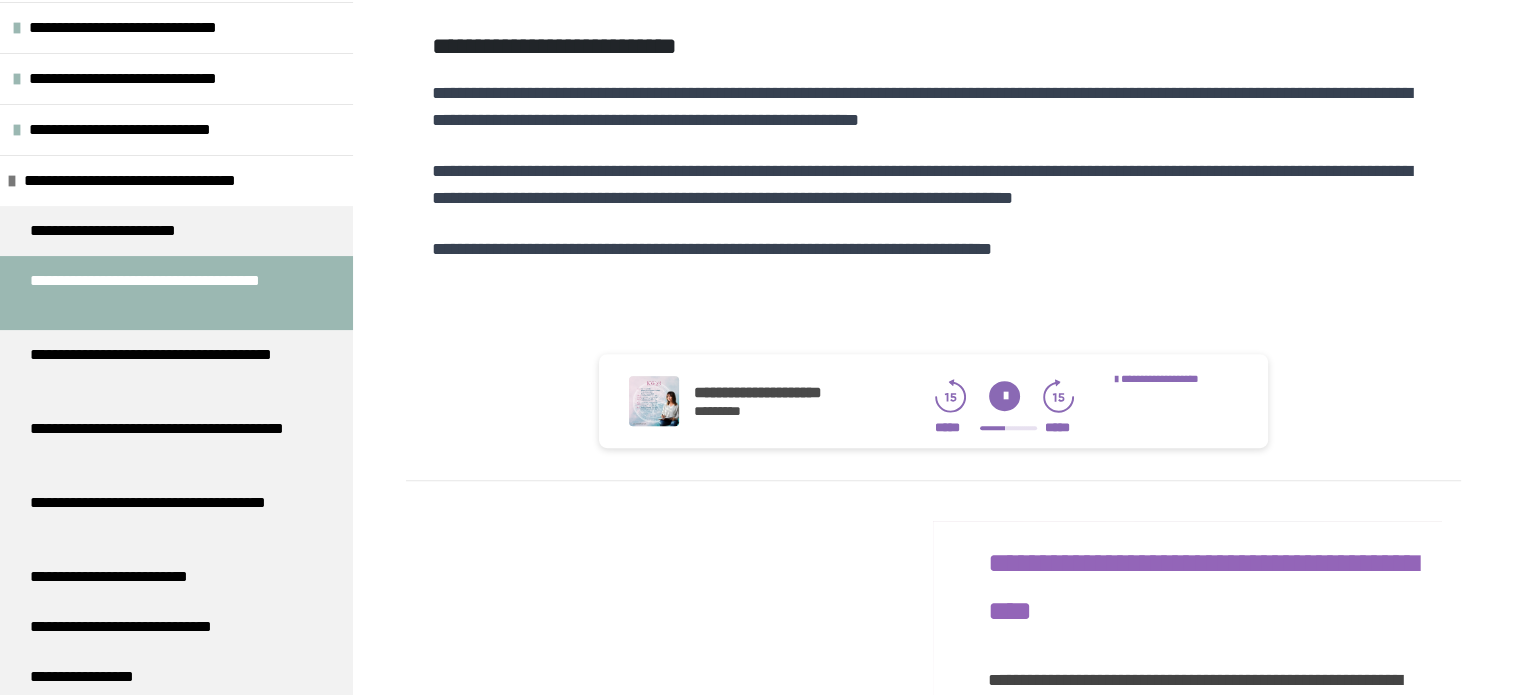 click 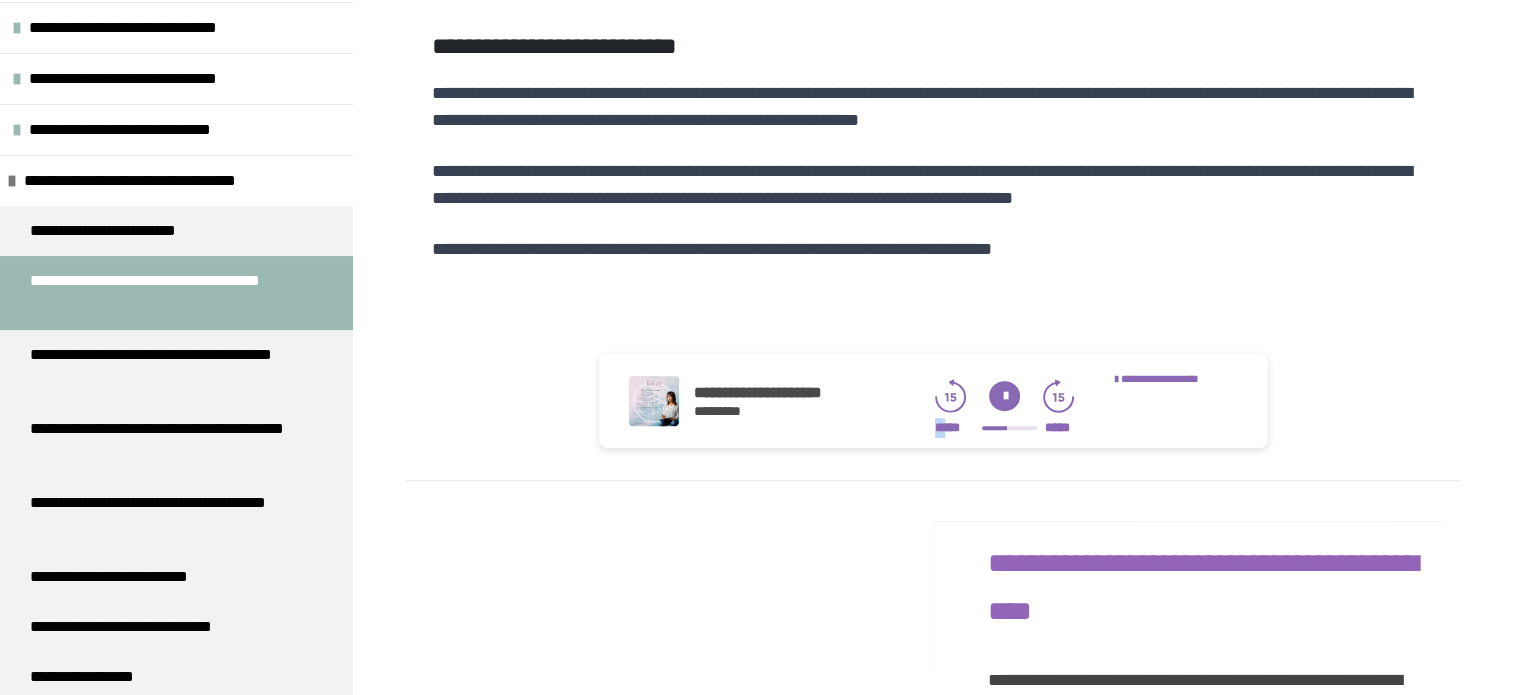click 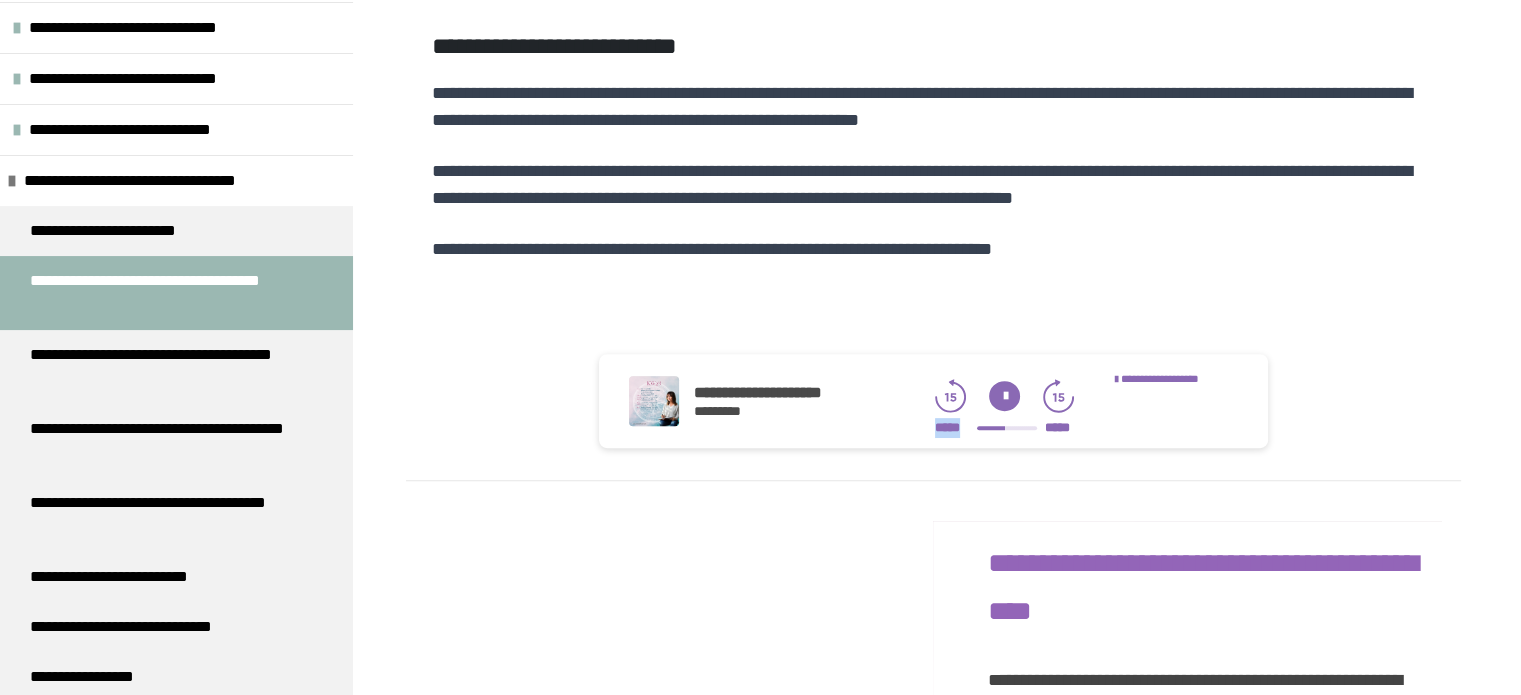 click 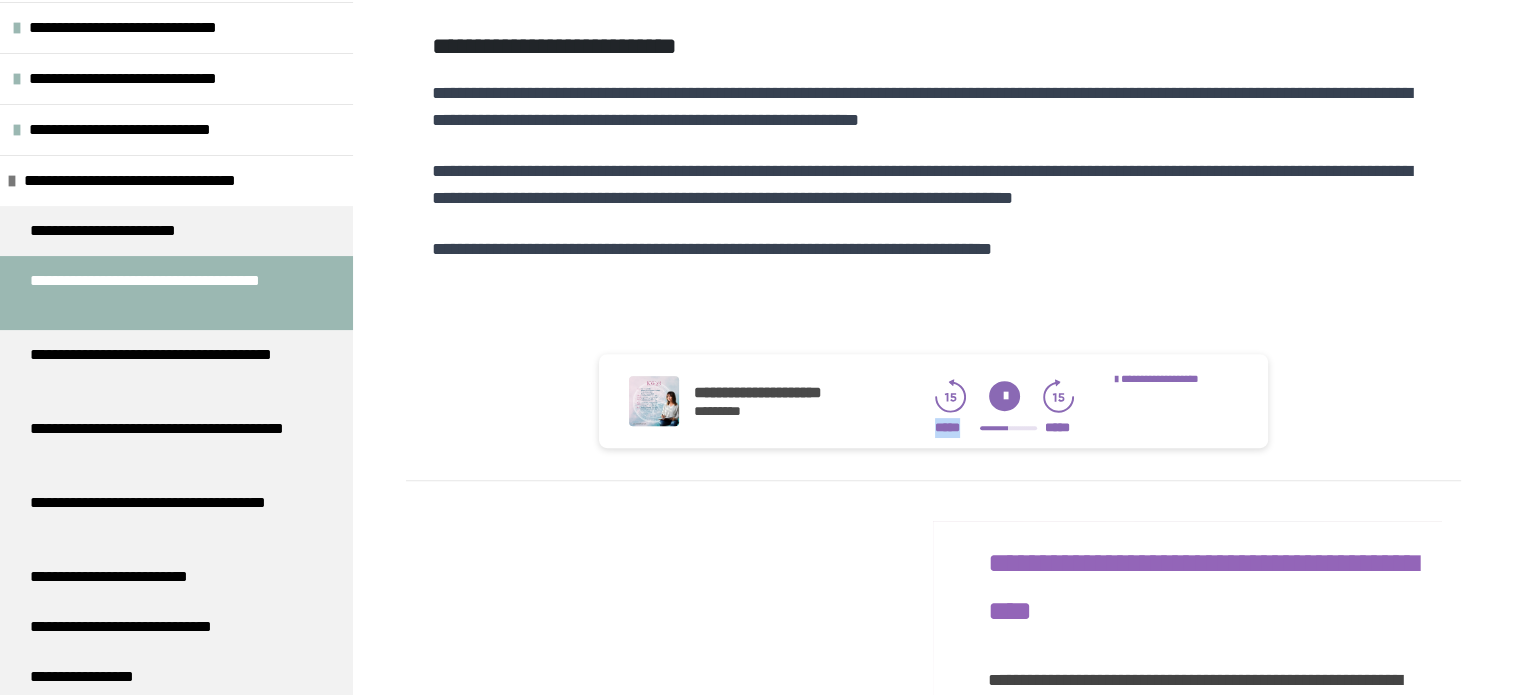 click 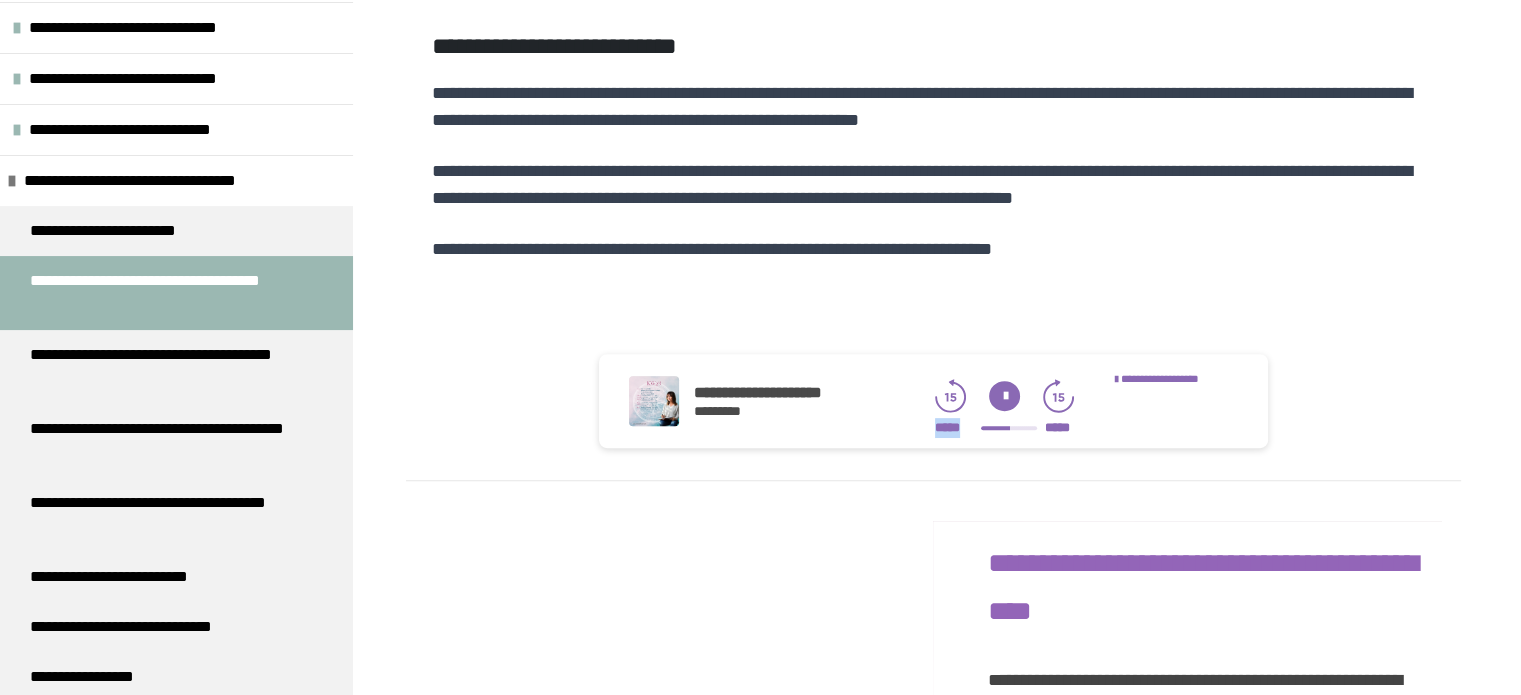 click 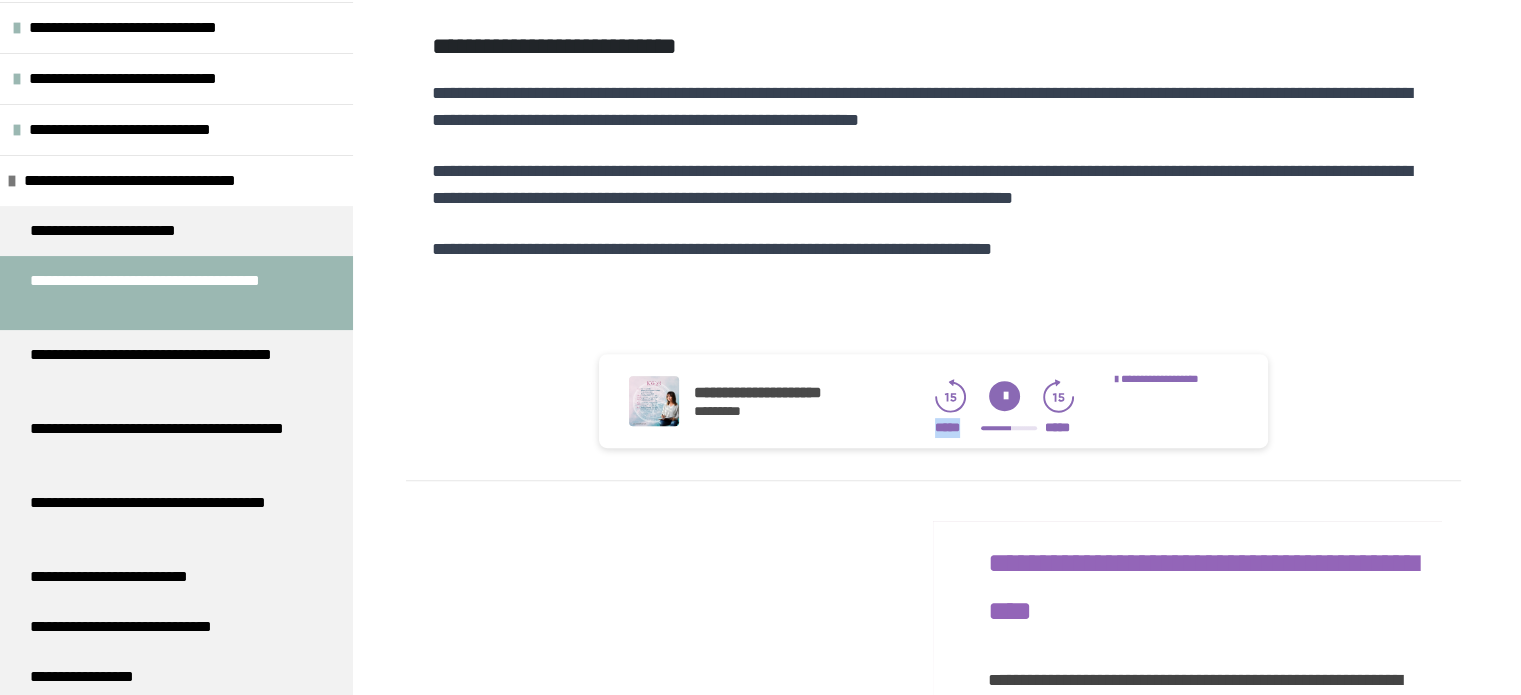 click 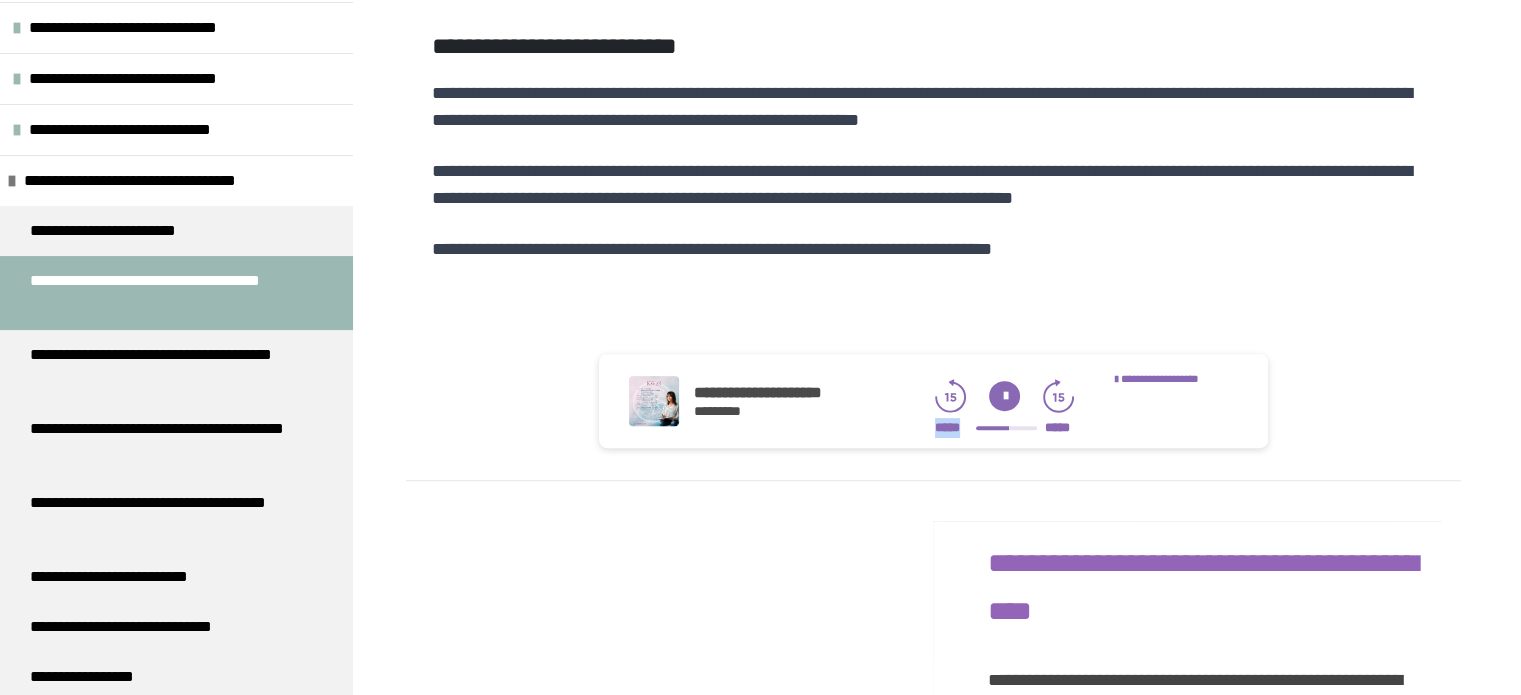 click 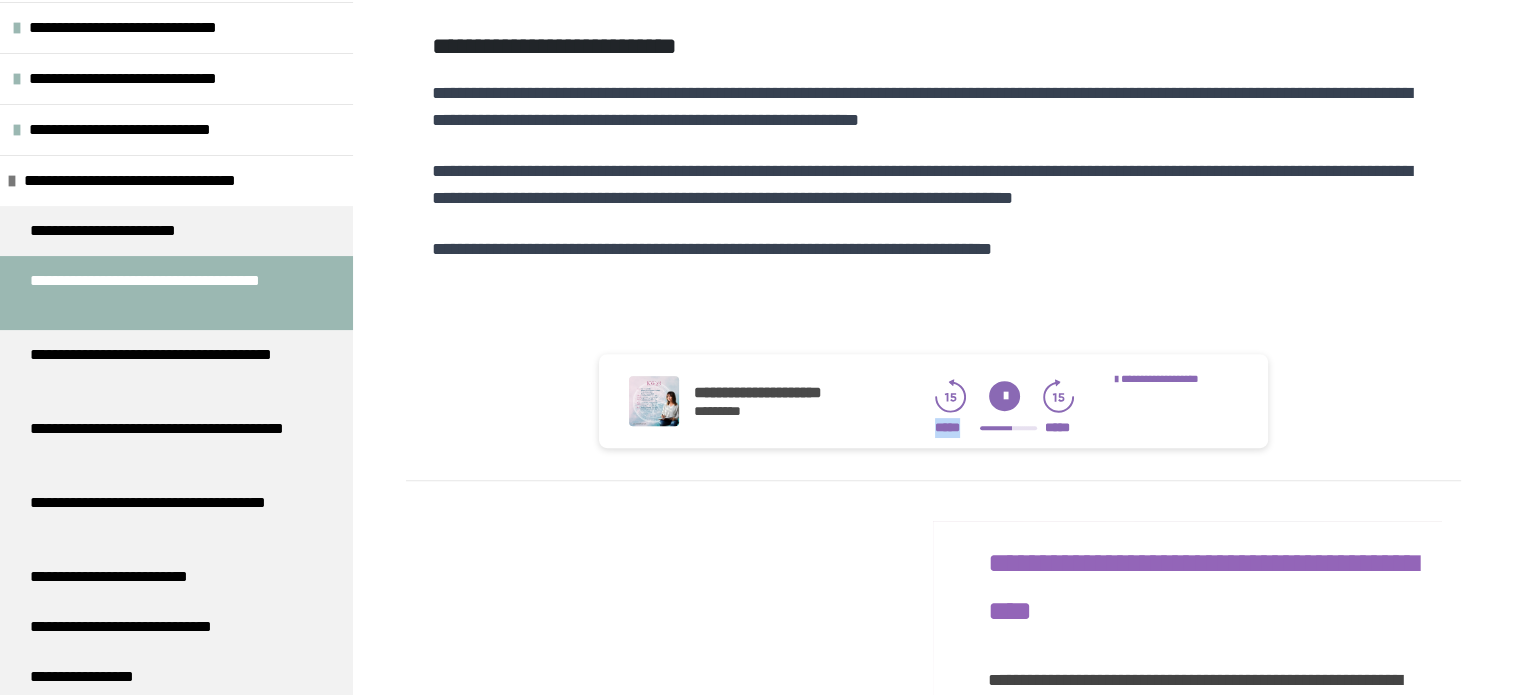 click 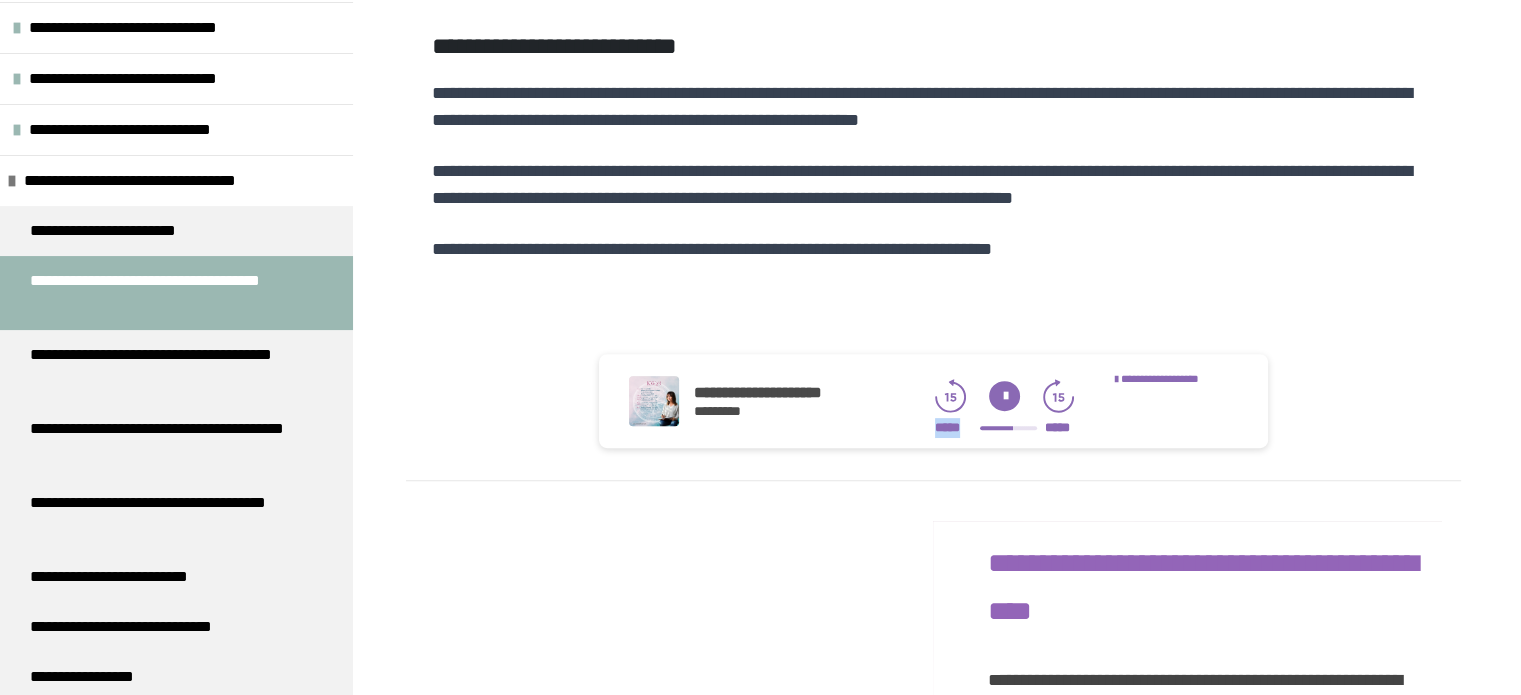 click 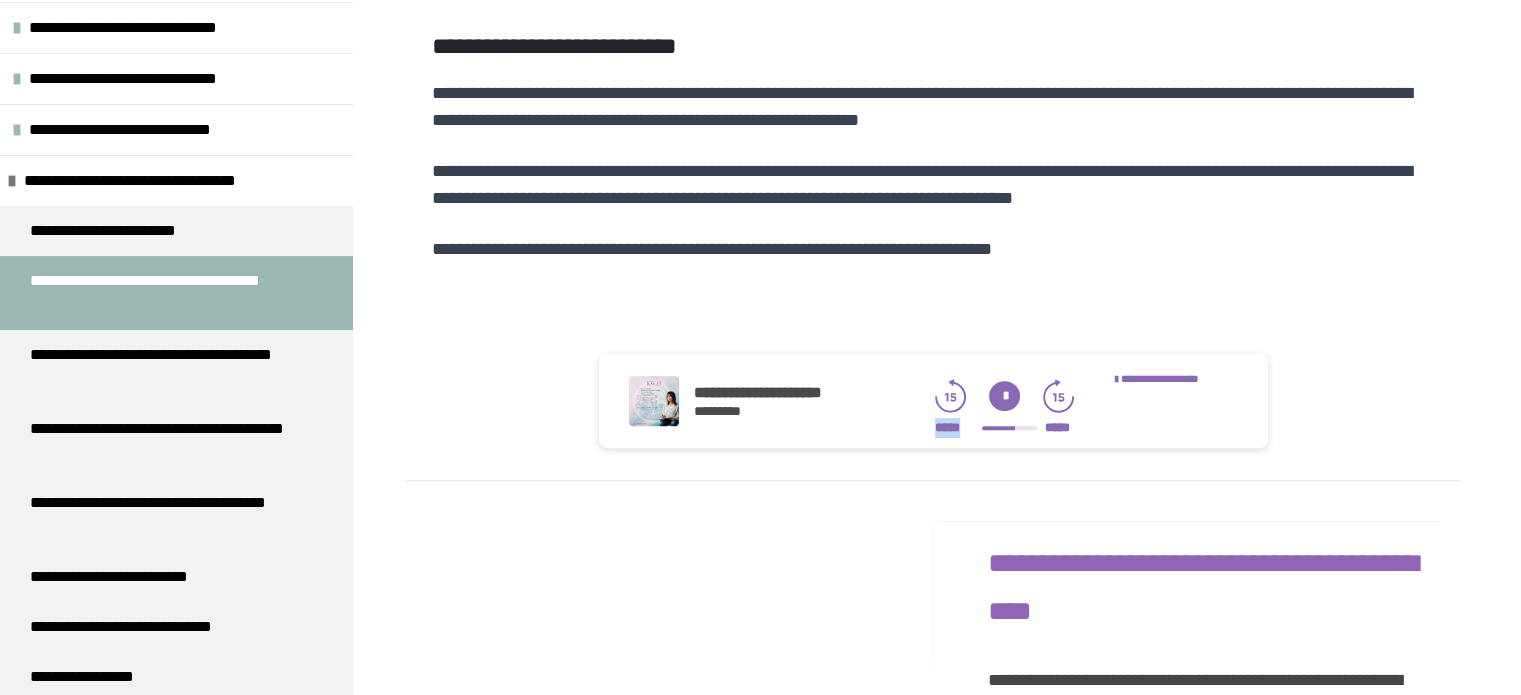click 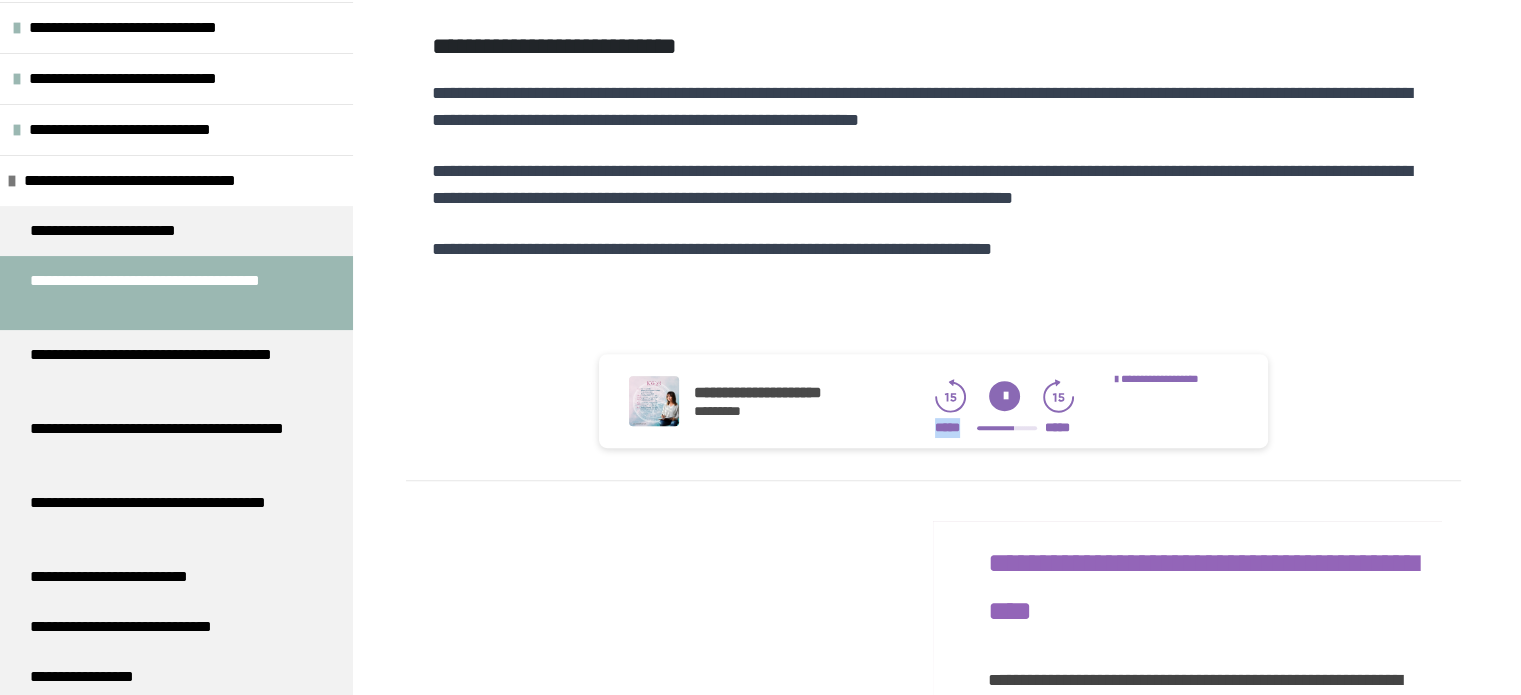 click 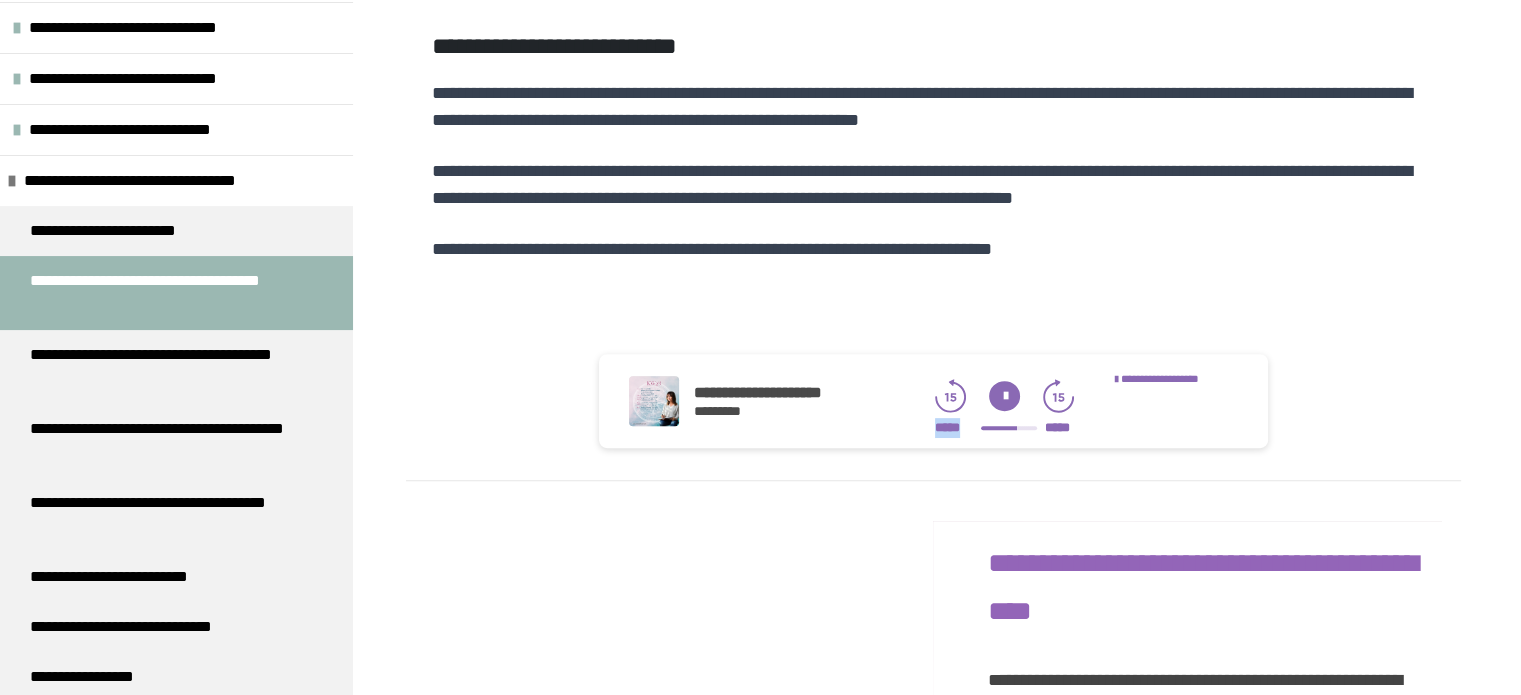click 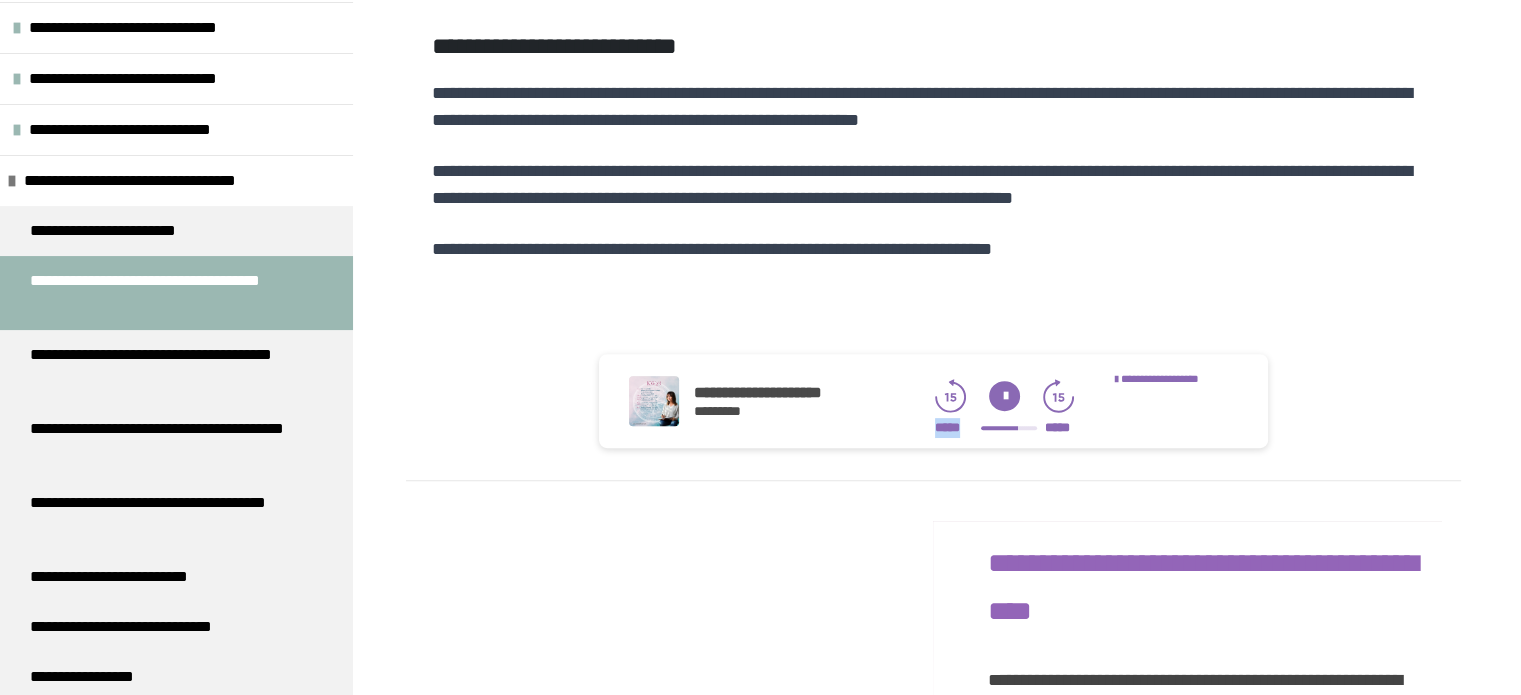 click 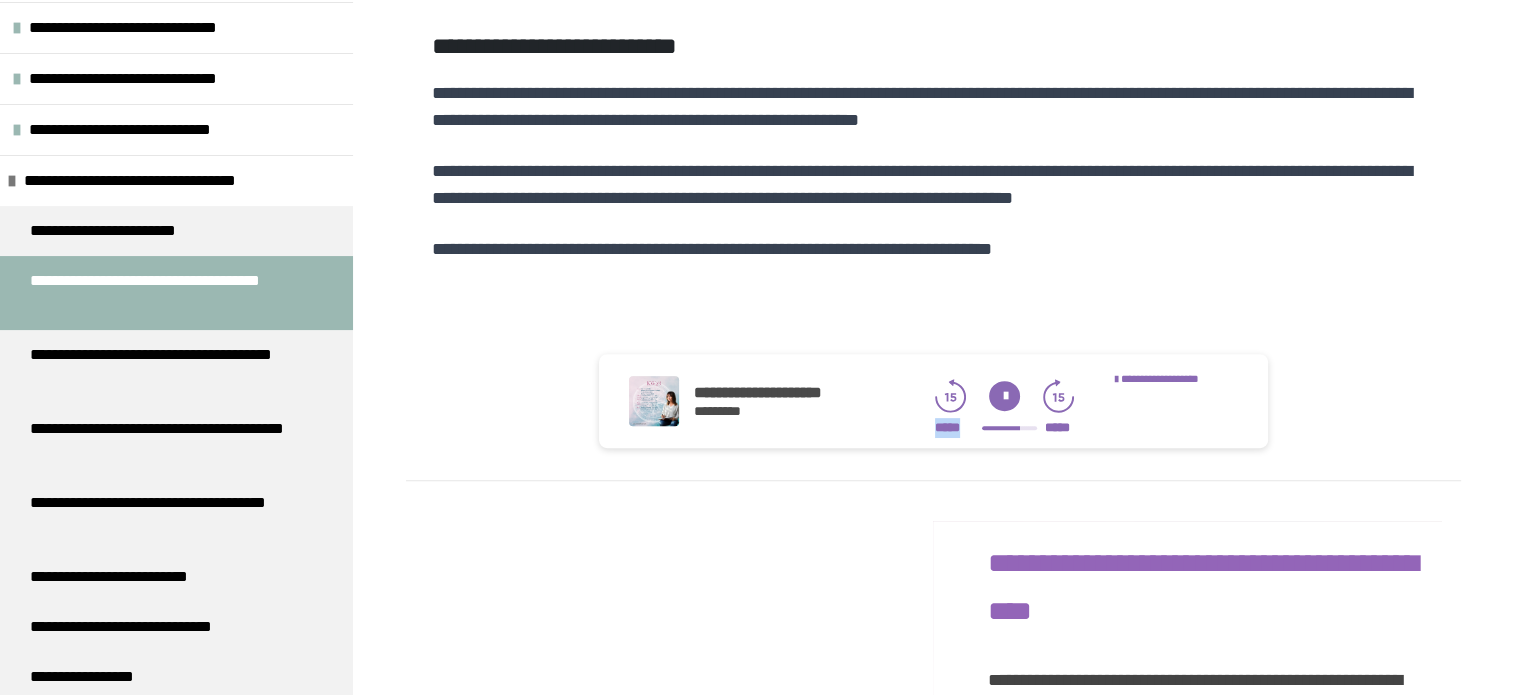 click 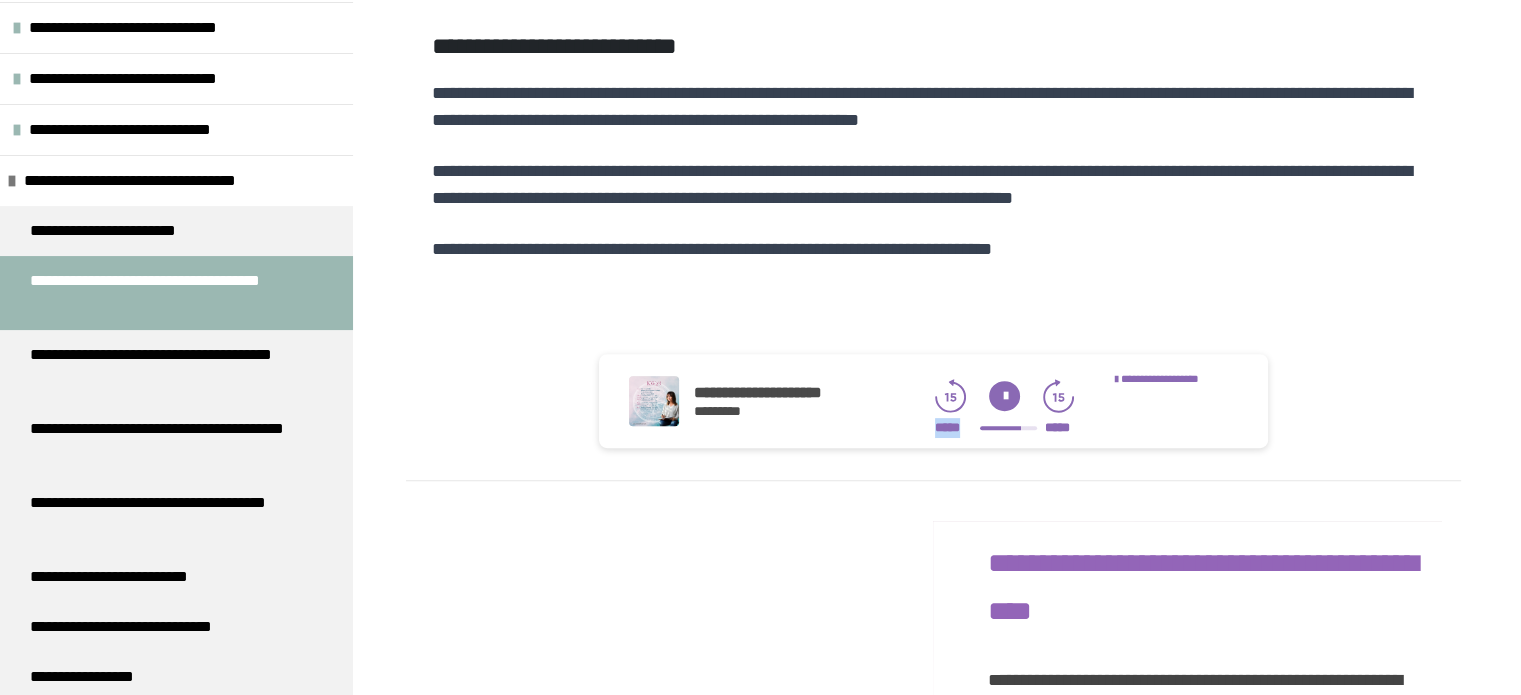 click 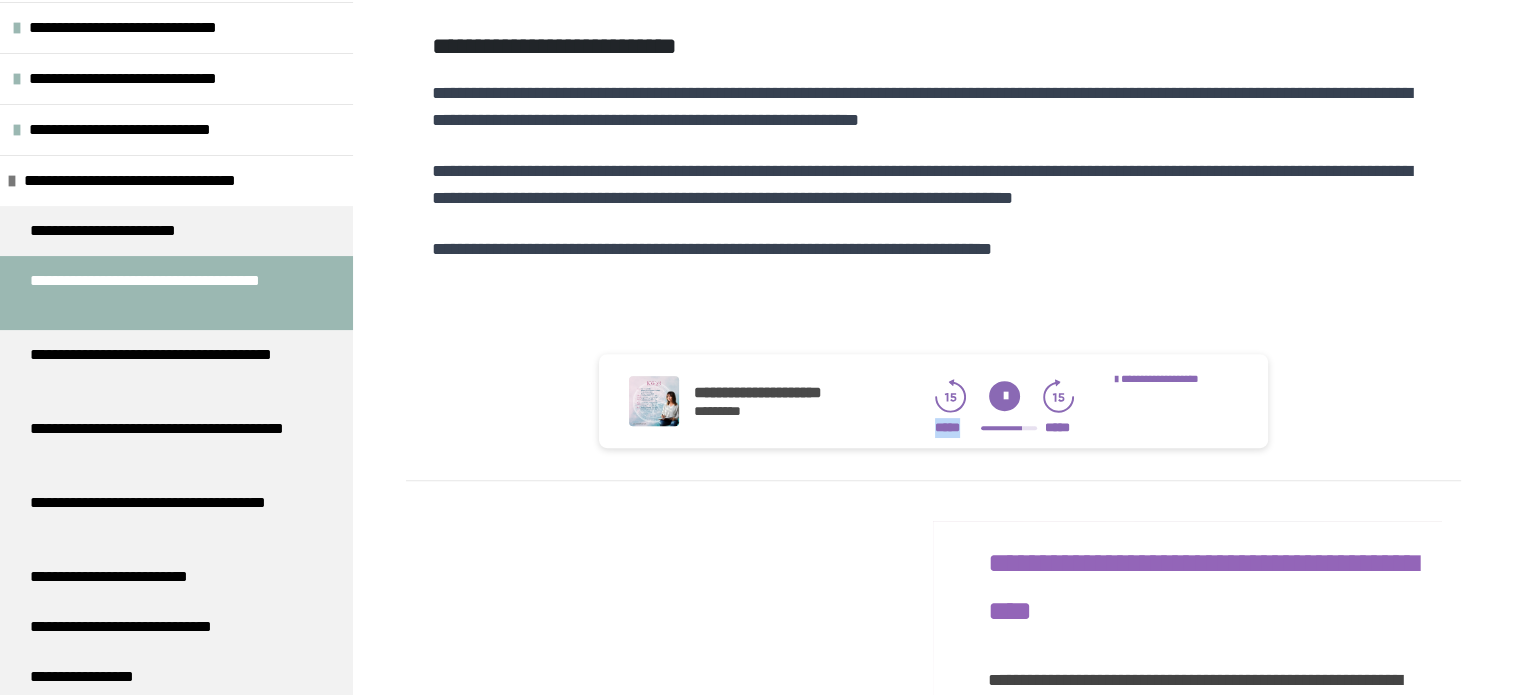 click 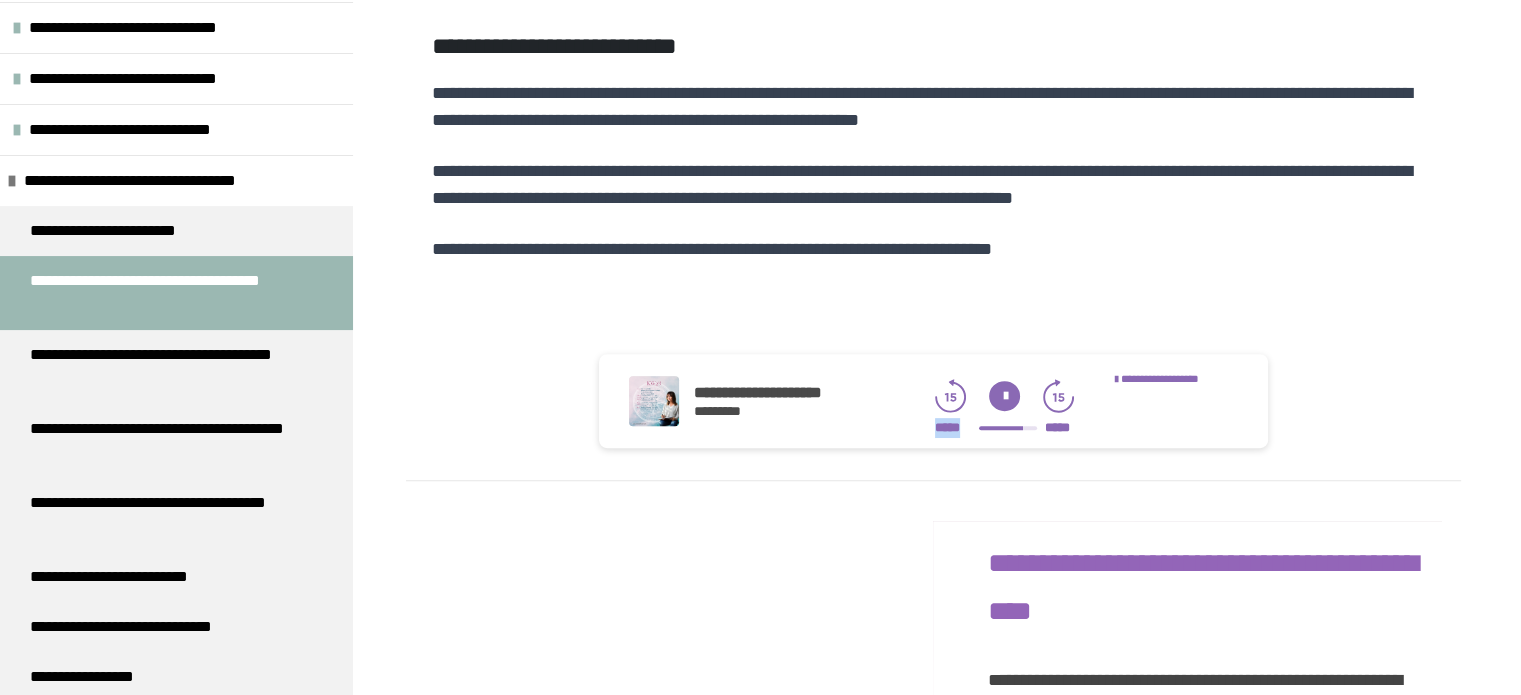 click 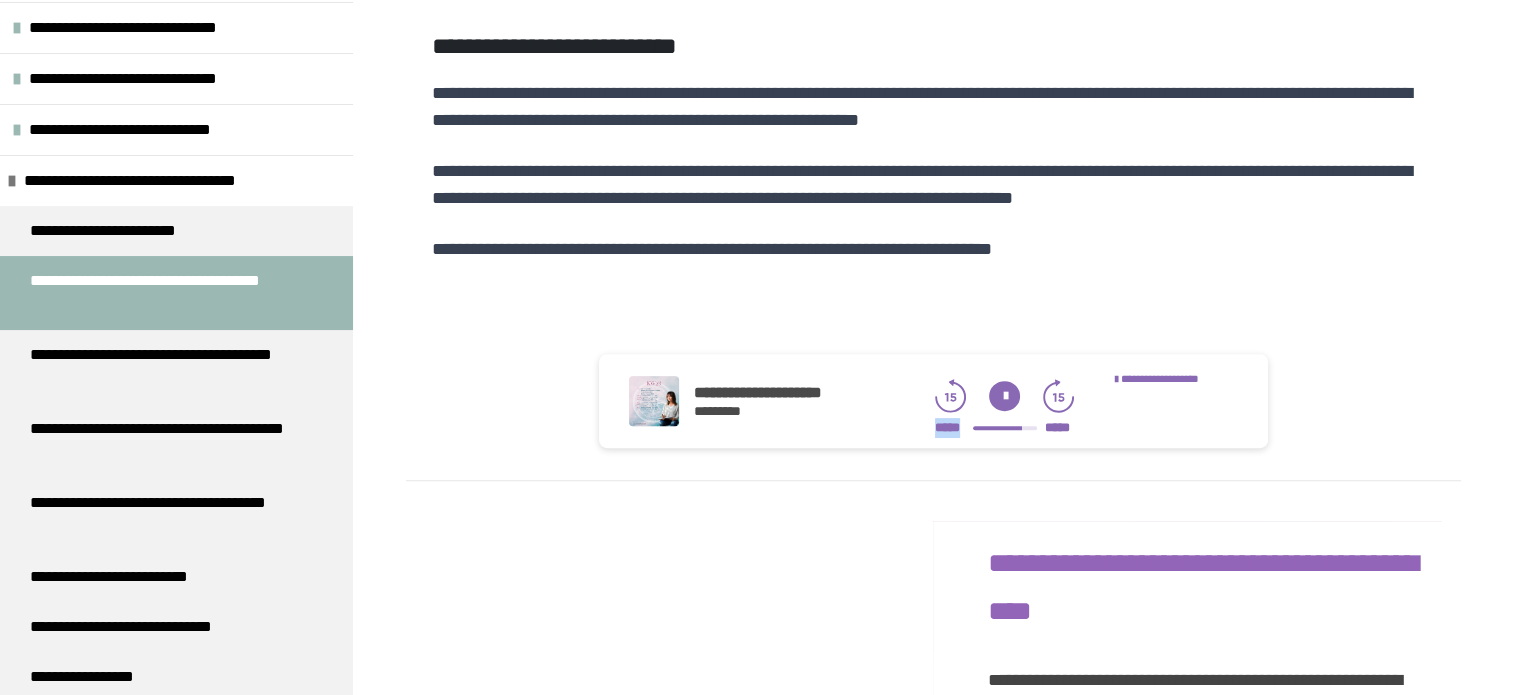 click 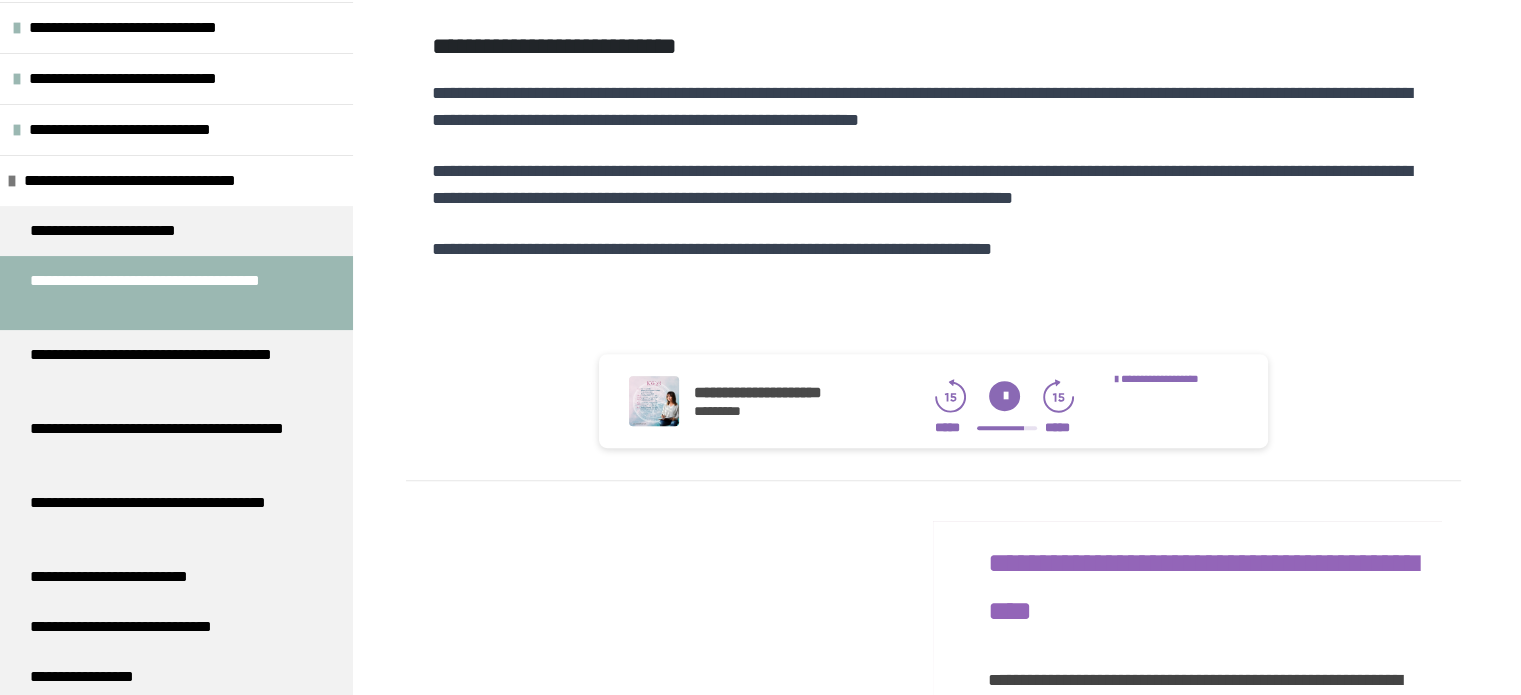 click 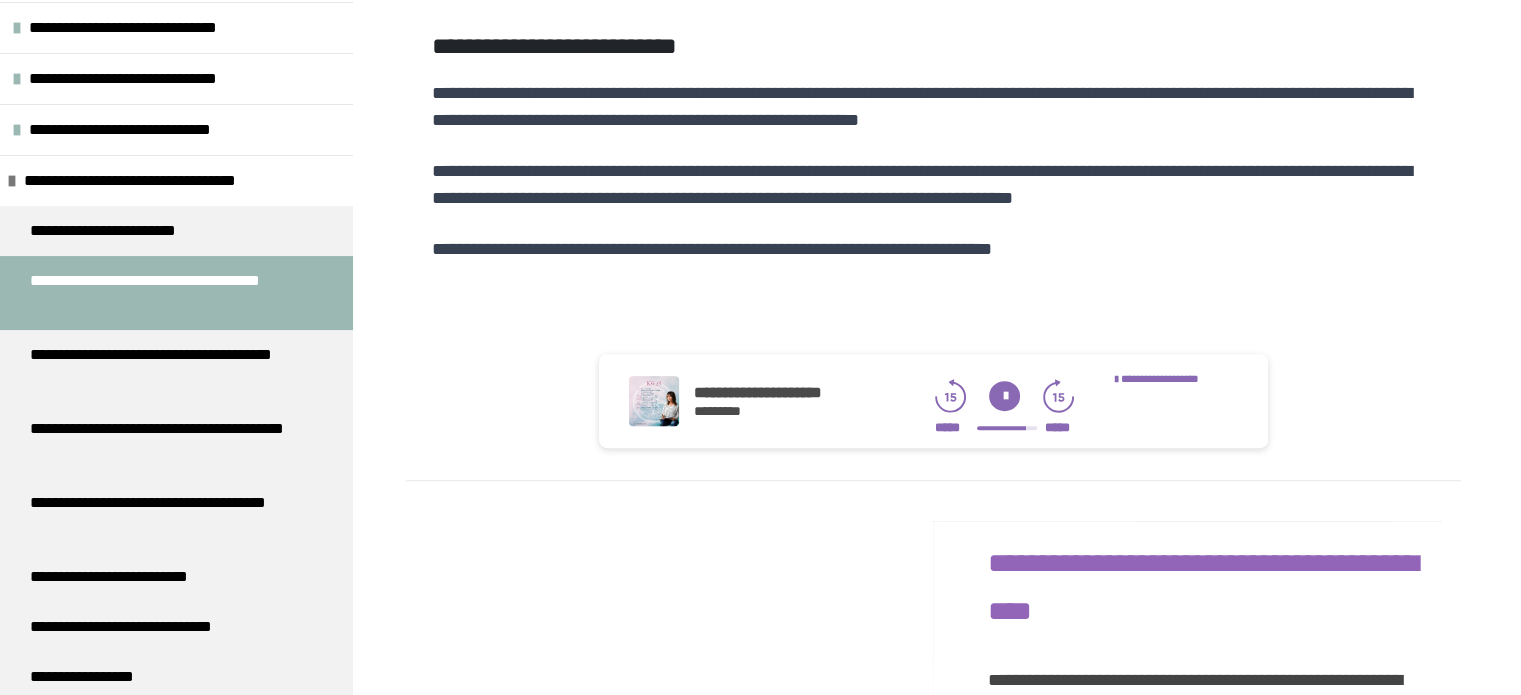 click 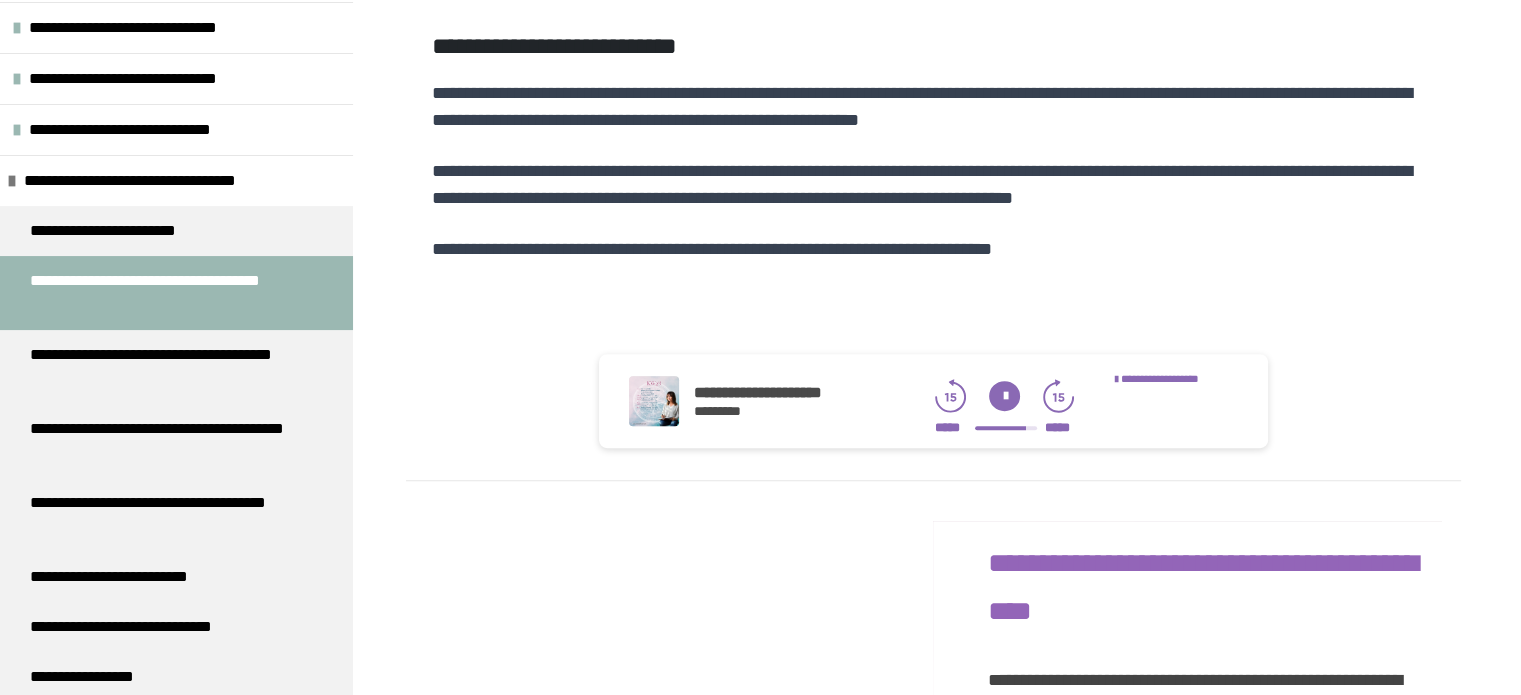 click at bounding box center [1004, 396] 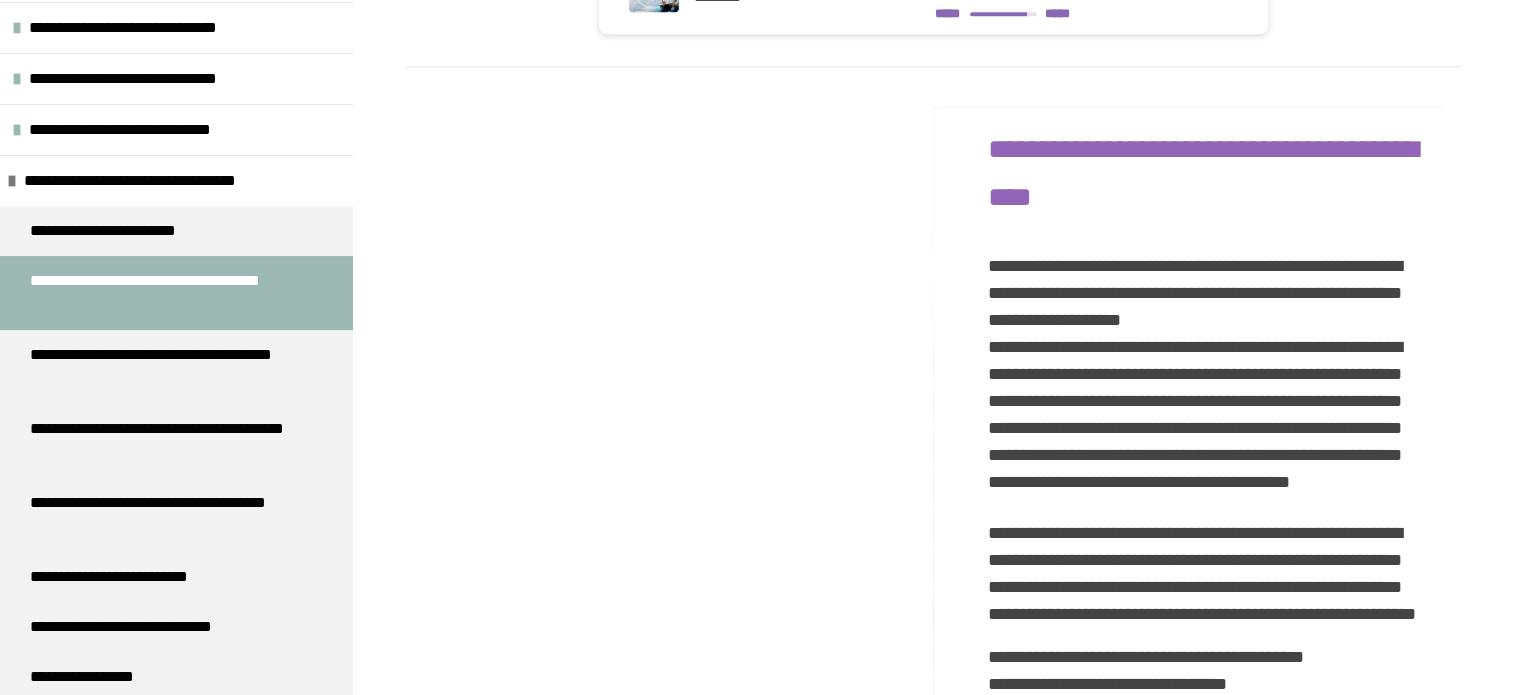 scroll, scrollTop: 1360, scrollLeft: 0, axis: vertical 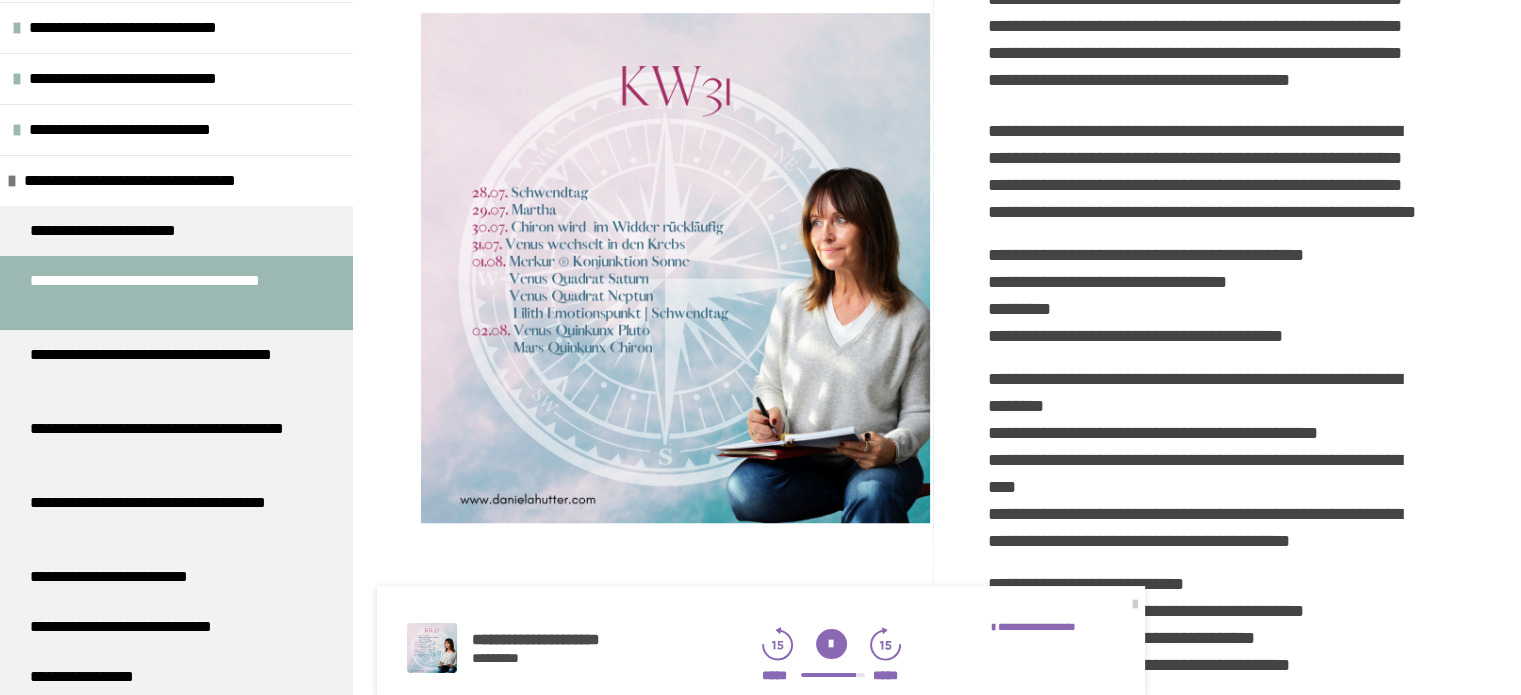 click at bounding box center (831, 644) 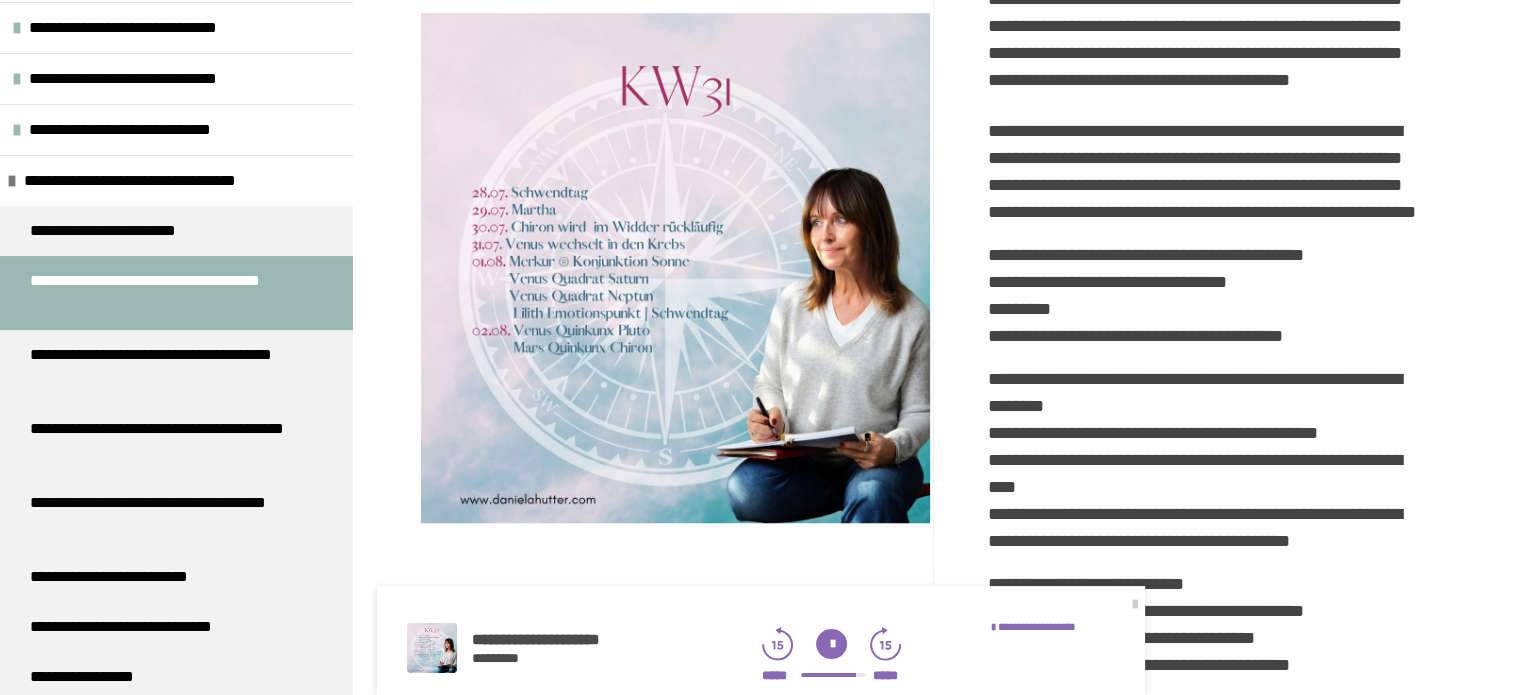 drag, startPoint x: 832, startPoint y: 637, endPoint x: 823, endPoint y: 642, distance: 10.29563 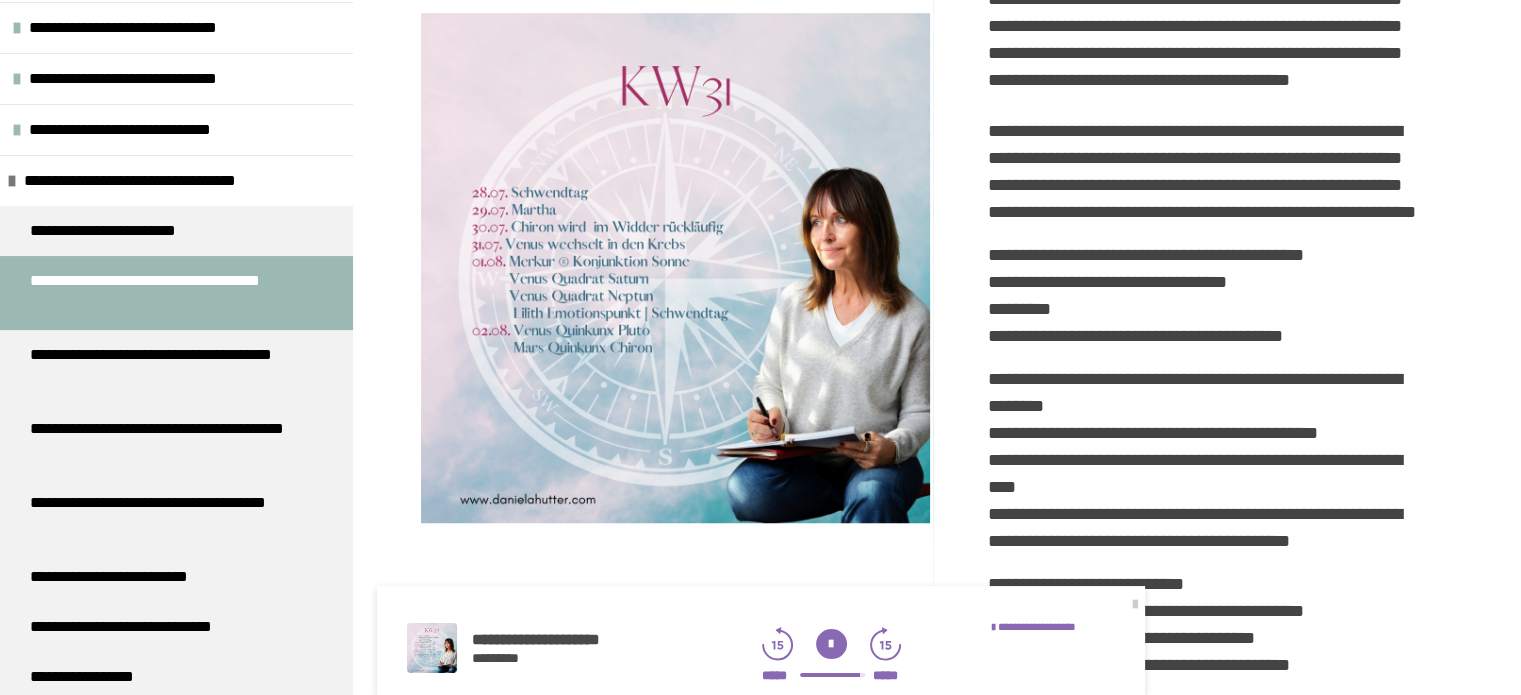 click at bounding box center [831, 644] 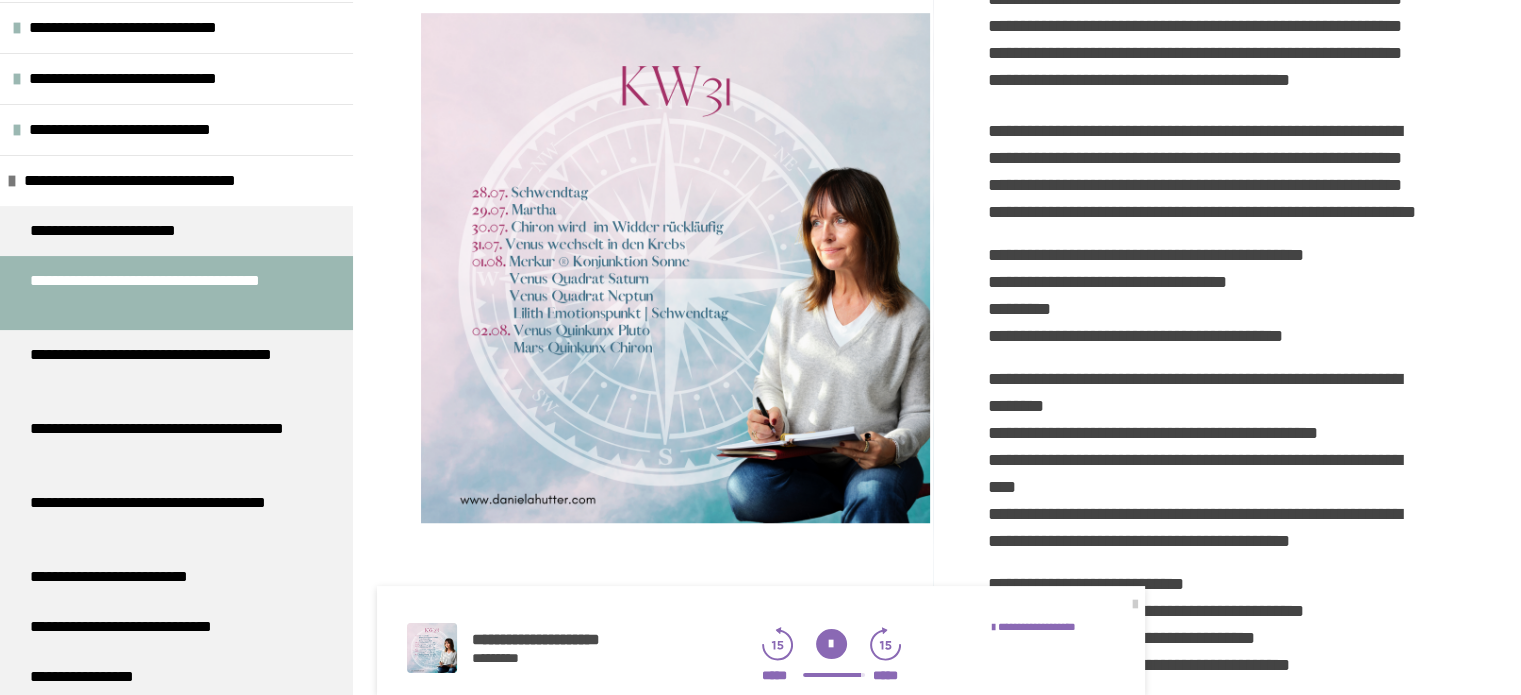 click at bounding box center (831, 644) 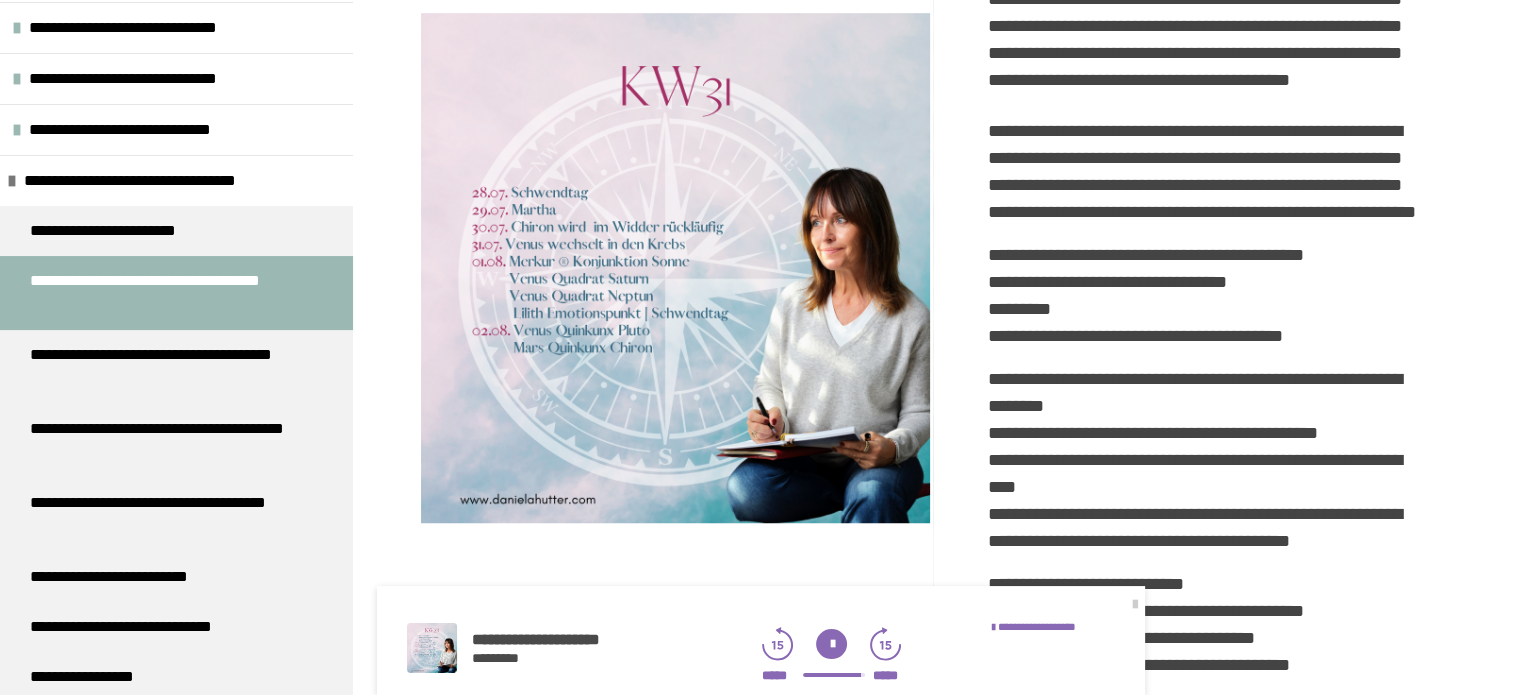 click at bounding box center (831, 644) 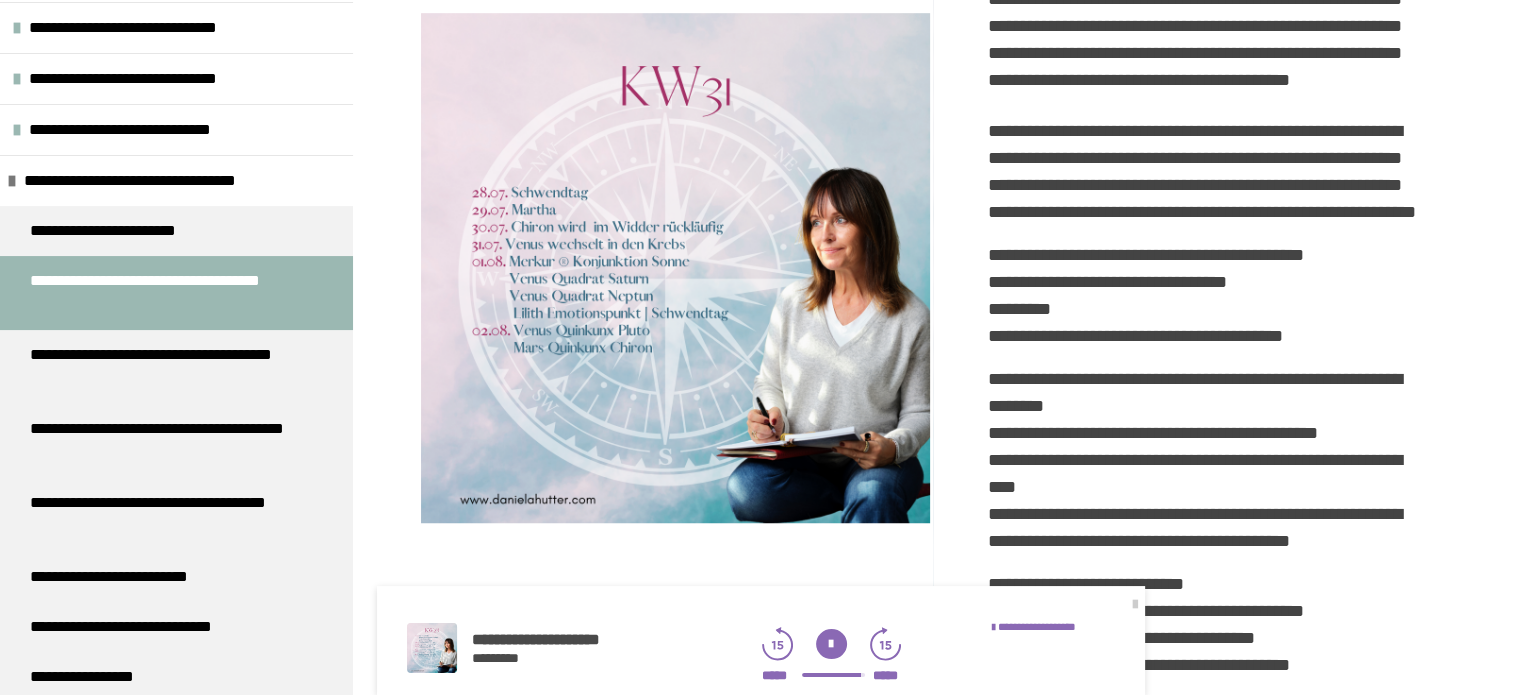 click on "**********" at bounding box center [1211, 269] 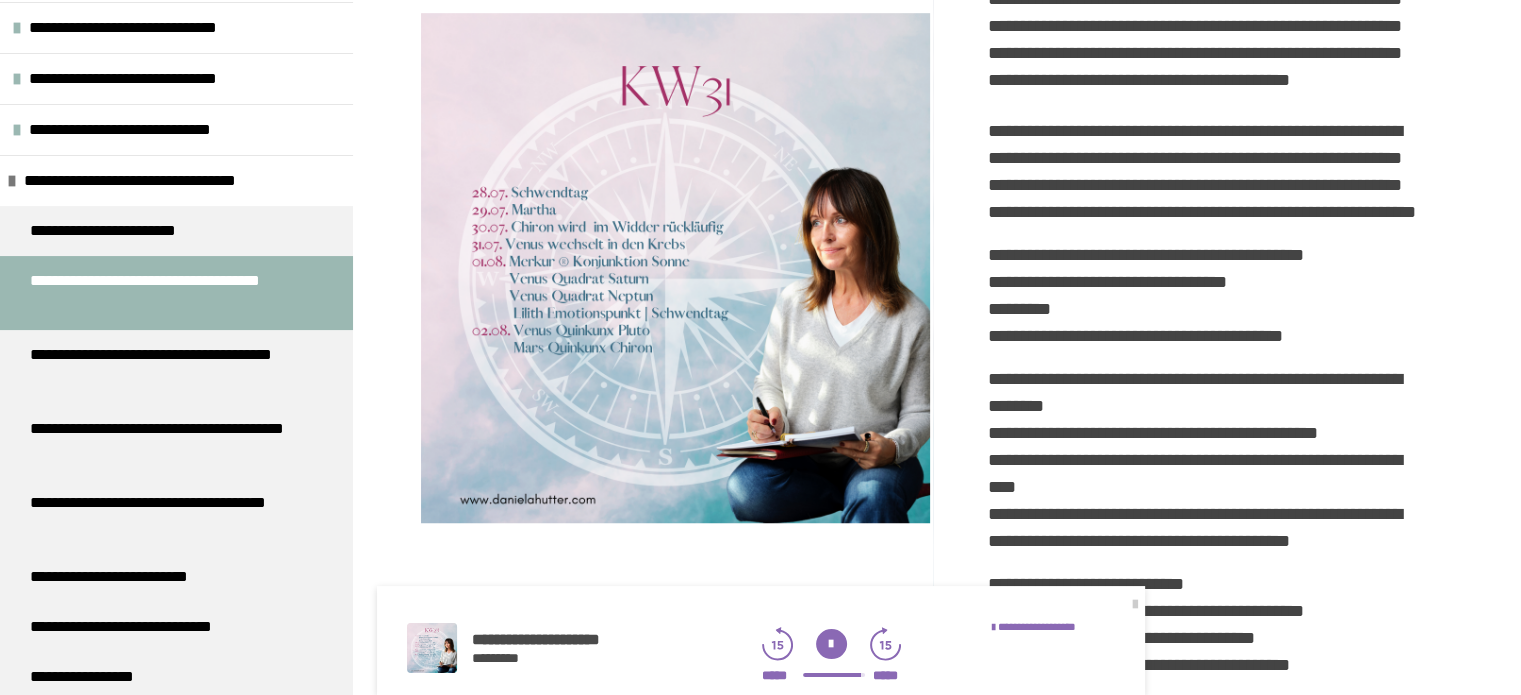 click 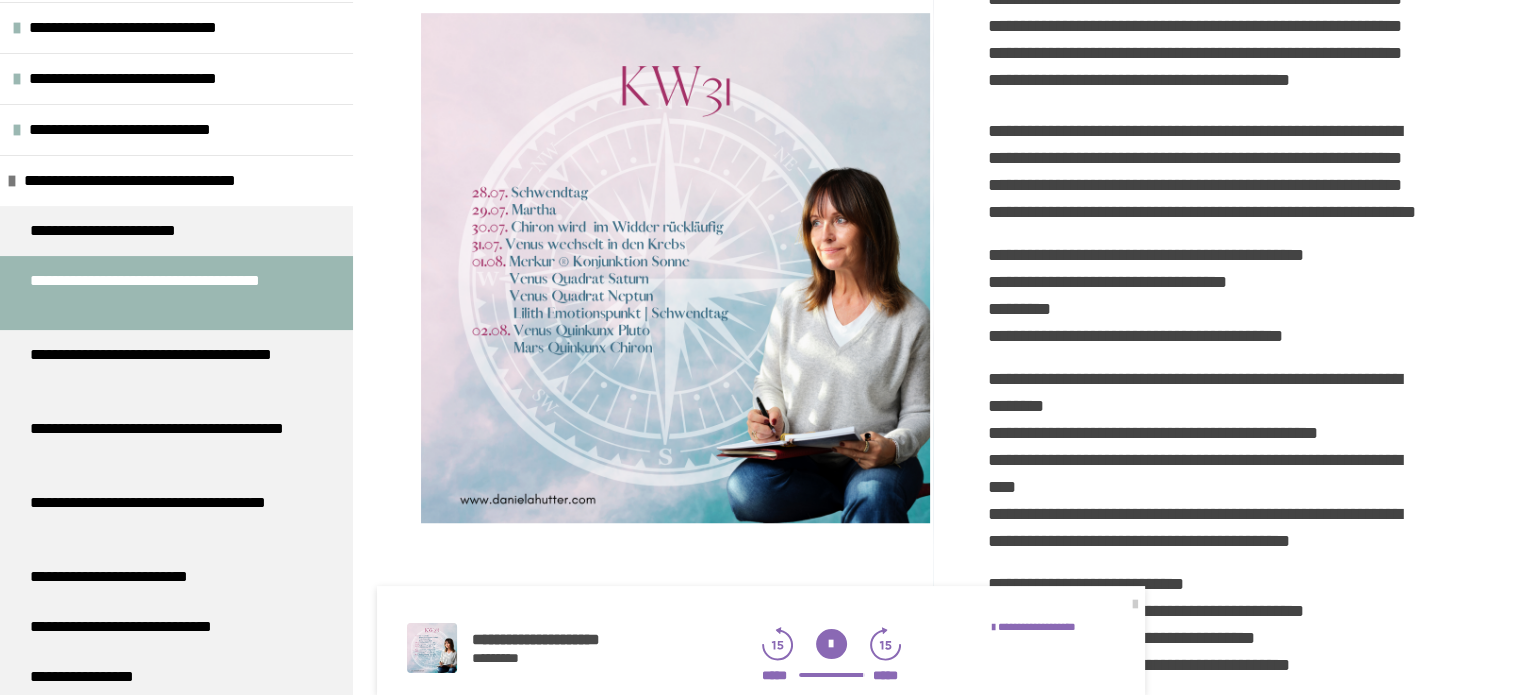 click 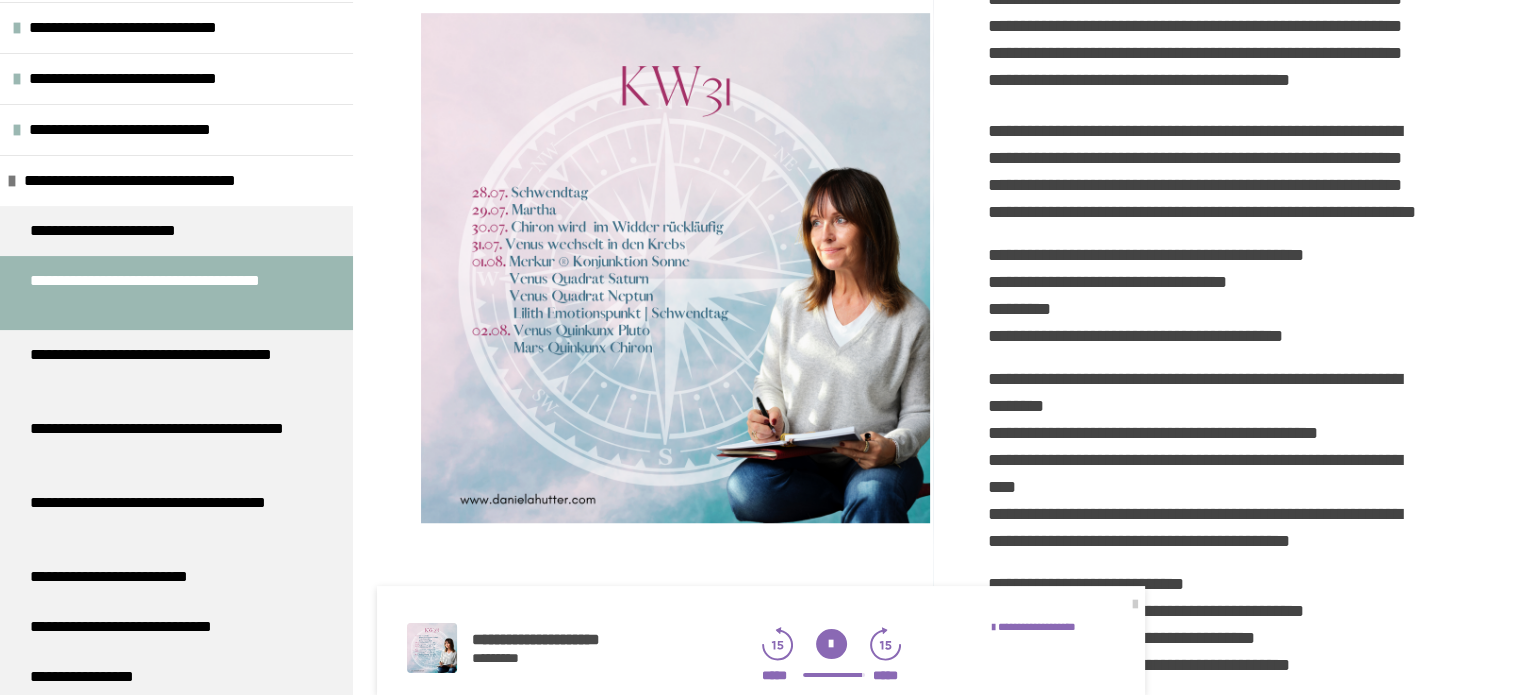 click 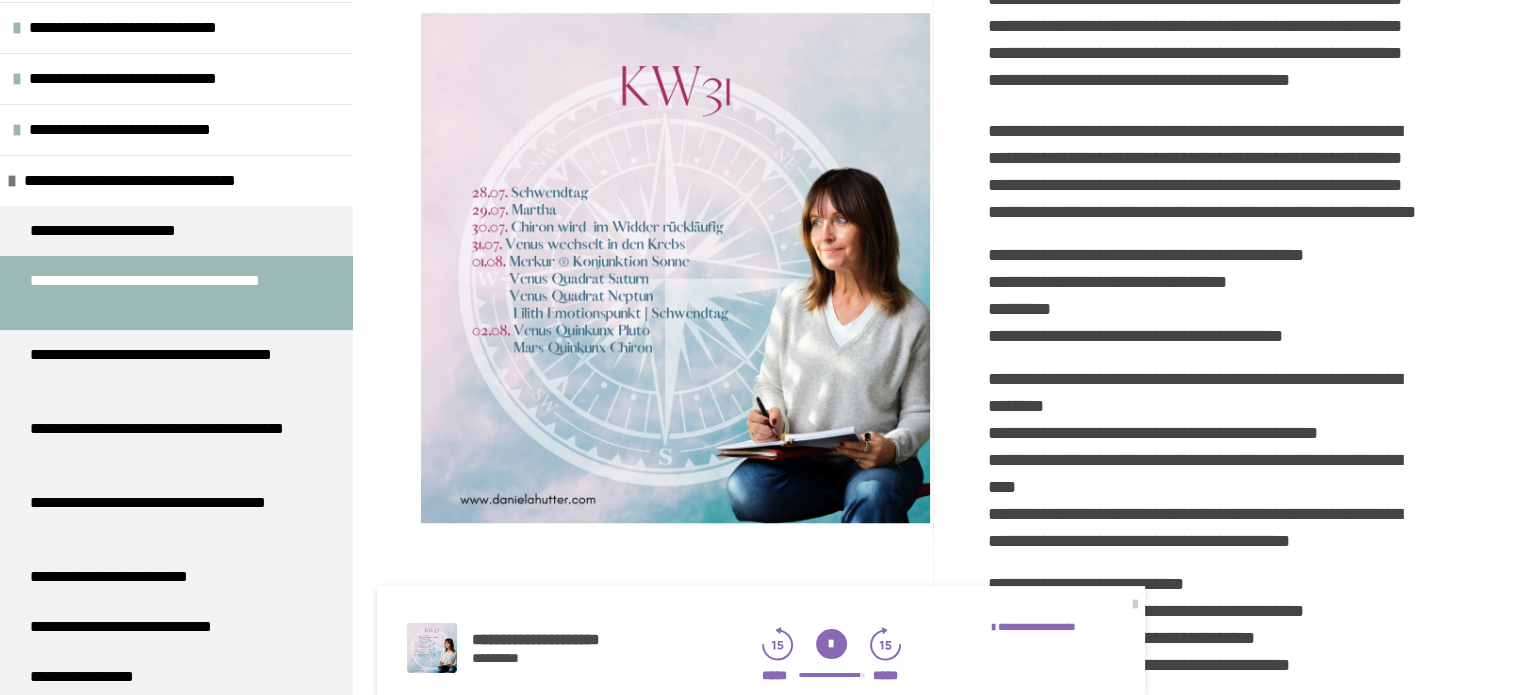 drag, startPoint x: 776, startPoint y: 637, endPoint x: 761, endPoint y: 623, distance: 20.518284 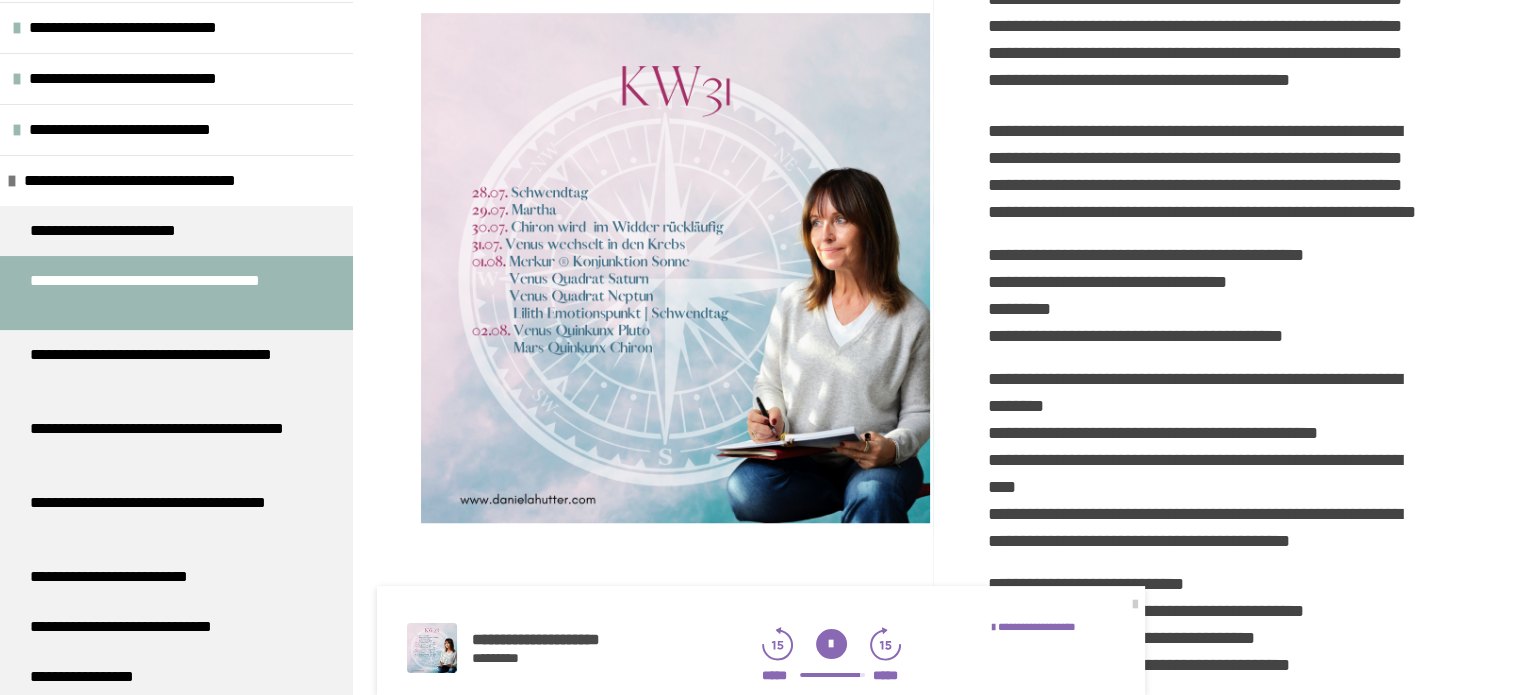 click at bounding box center [831, 644] 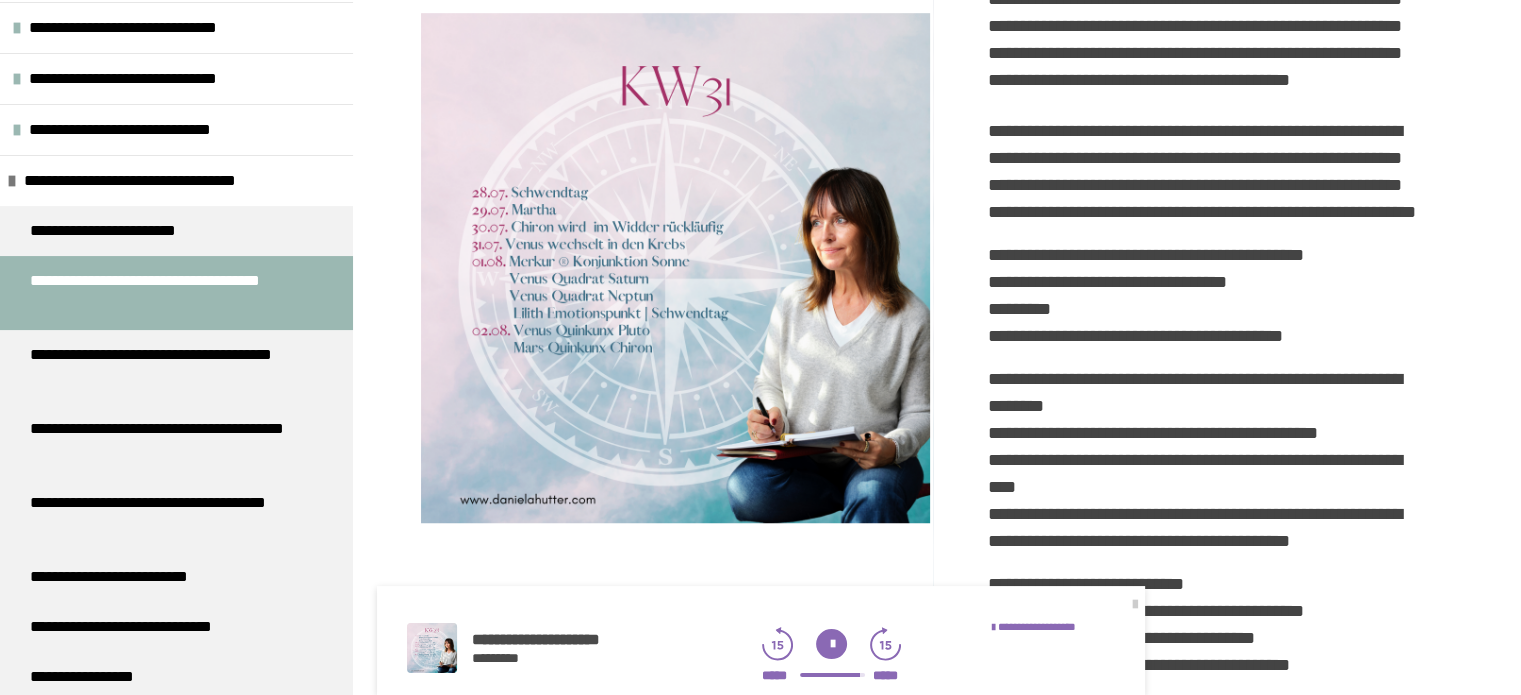 click at bounding box center (831, 644) 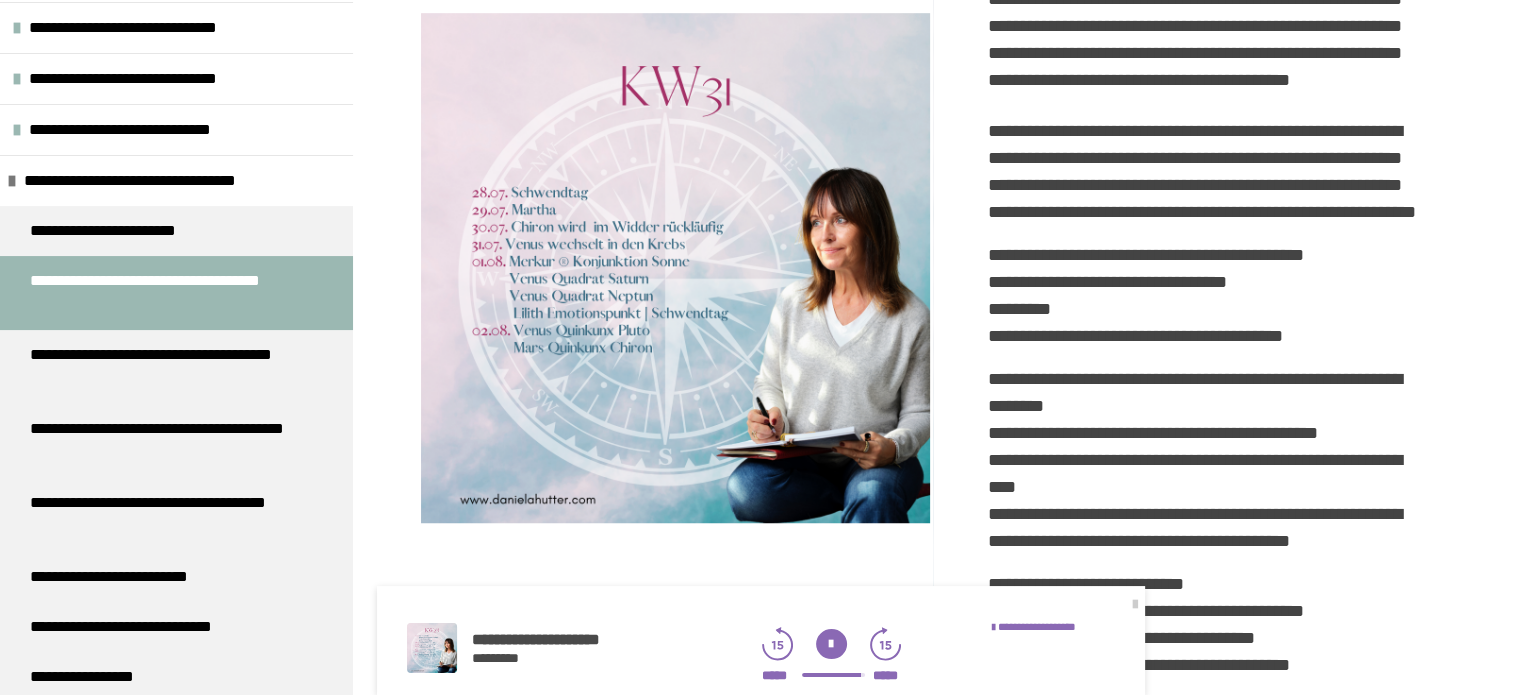 click 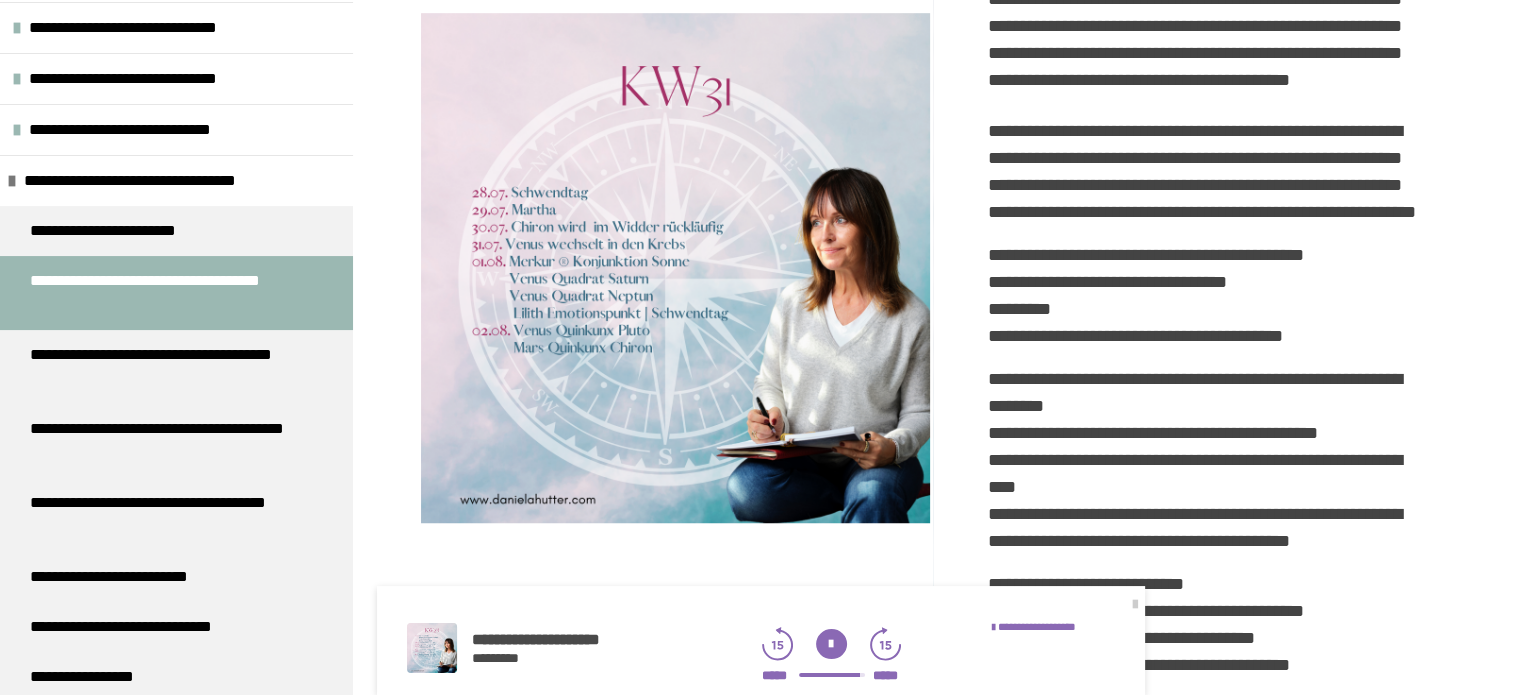 click at bounding box center [831, 644] 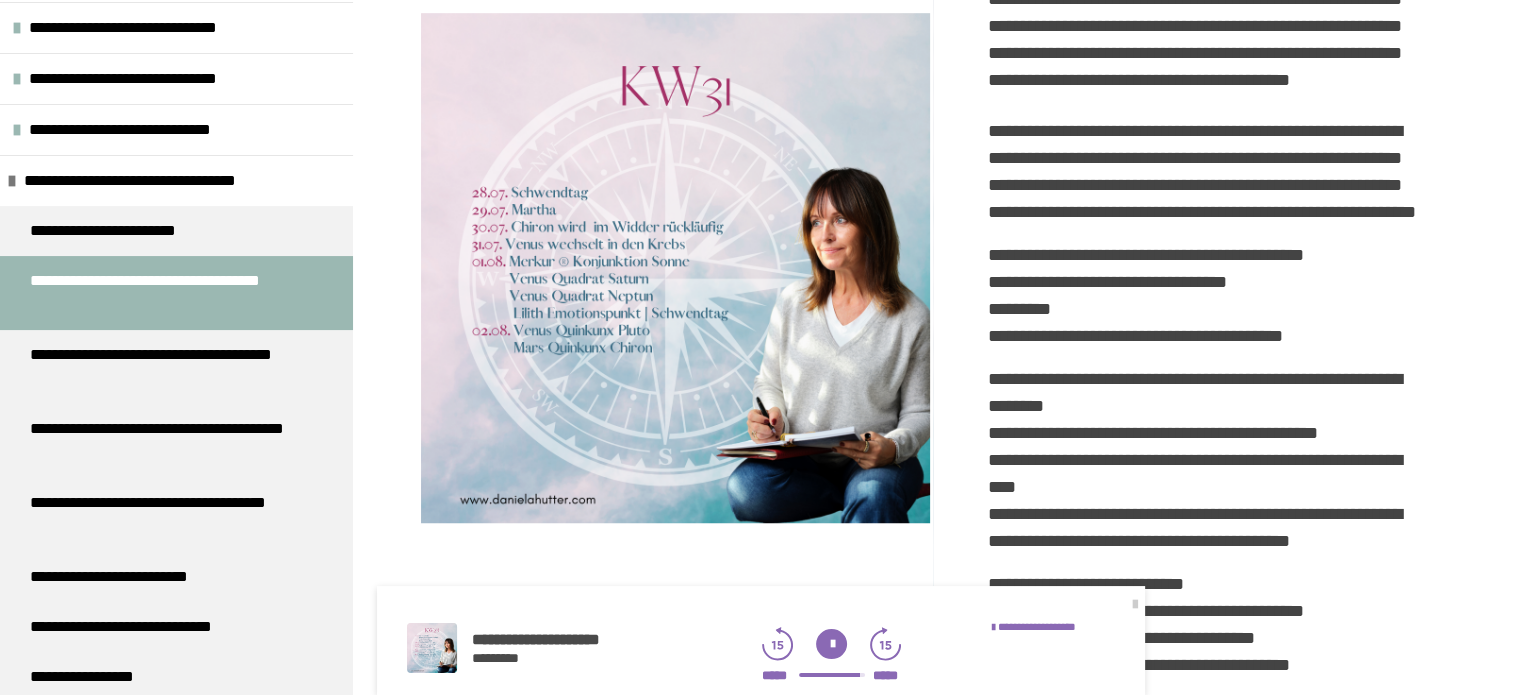 click at bounding box center [831, 644] 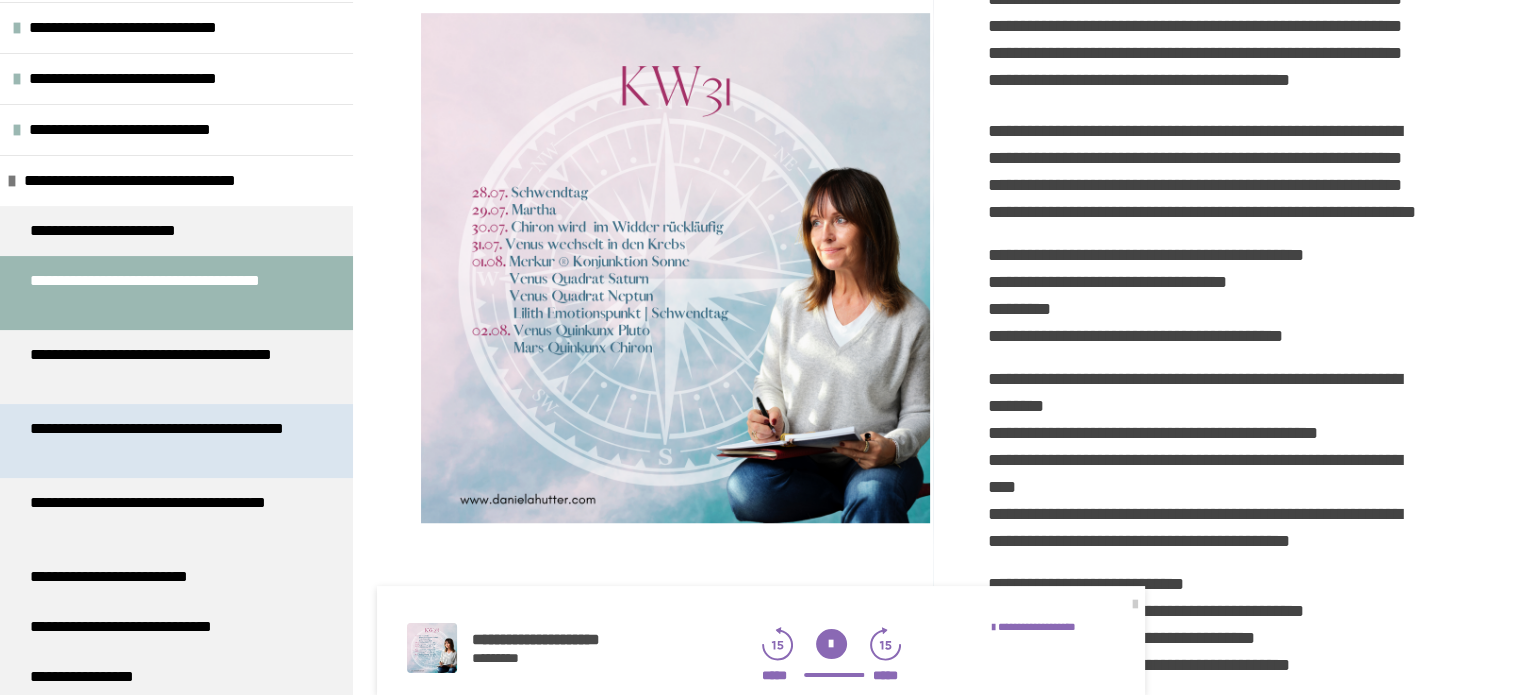 drag, startPoint x: 108, startPoint y: 447, endPoint x: 91, endPoint y: 444, distance: 17.262676 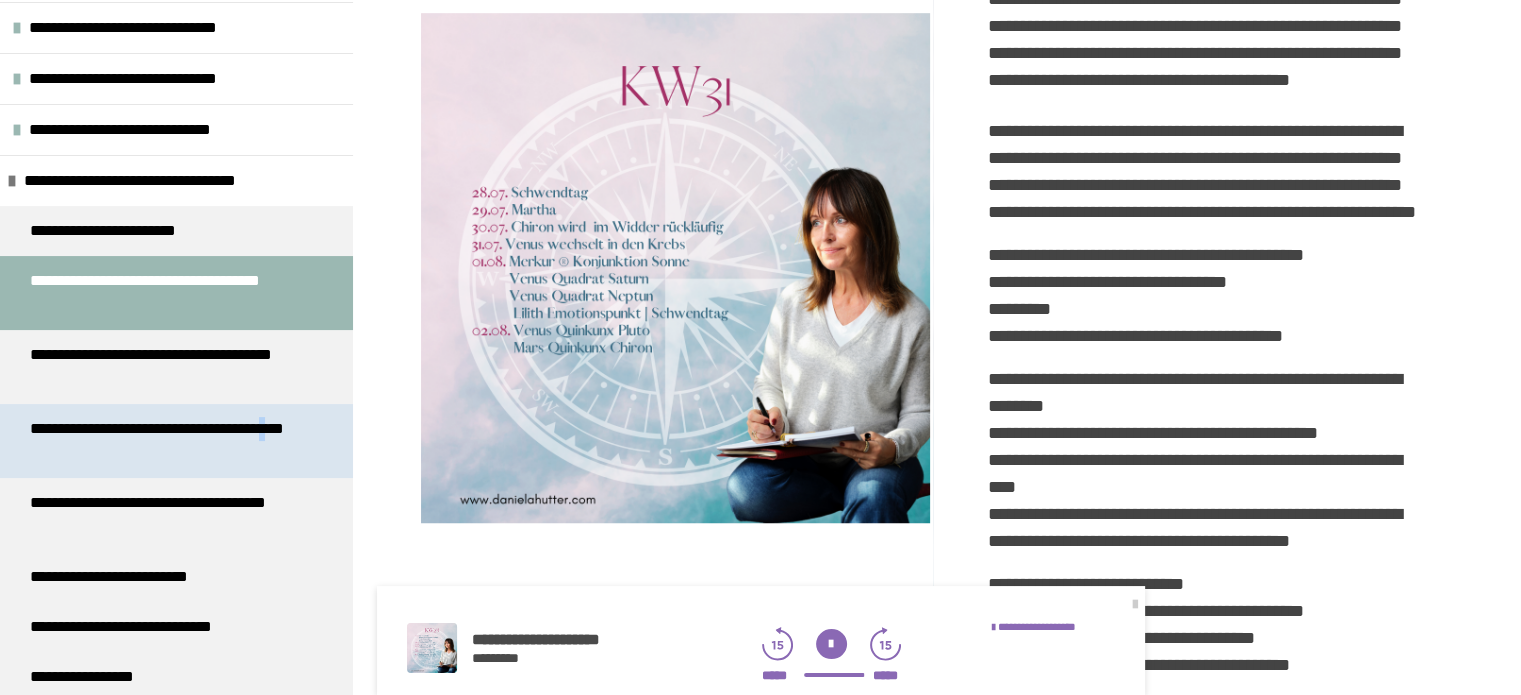 scroll, scrollTop: 360, scrollLeft: 0, axis: vertical 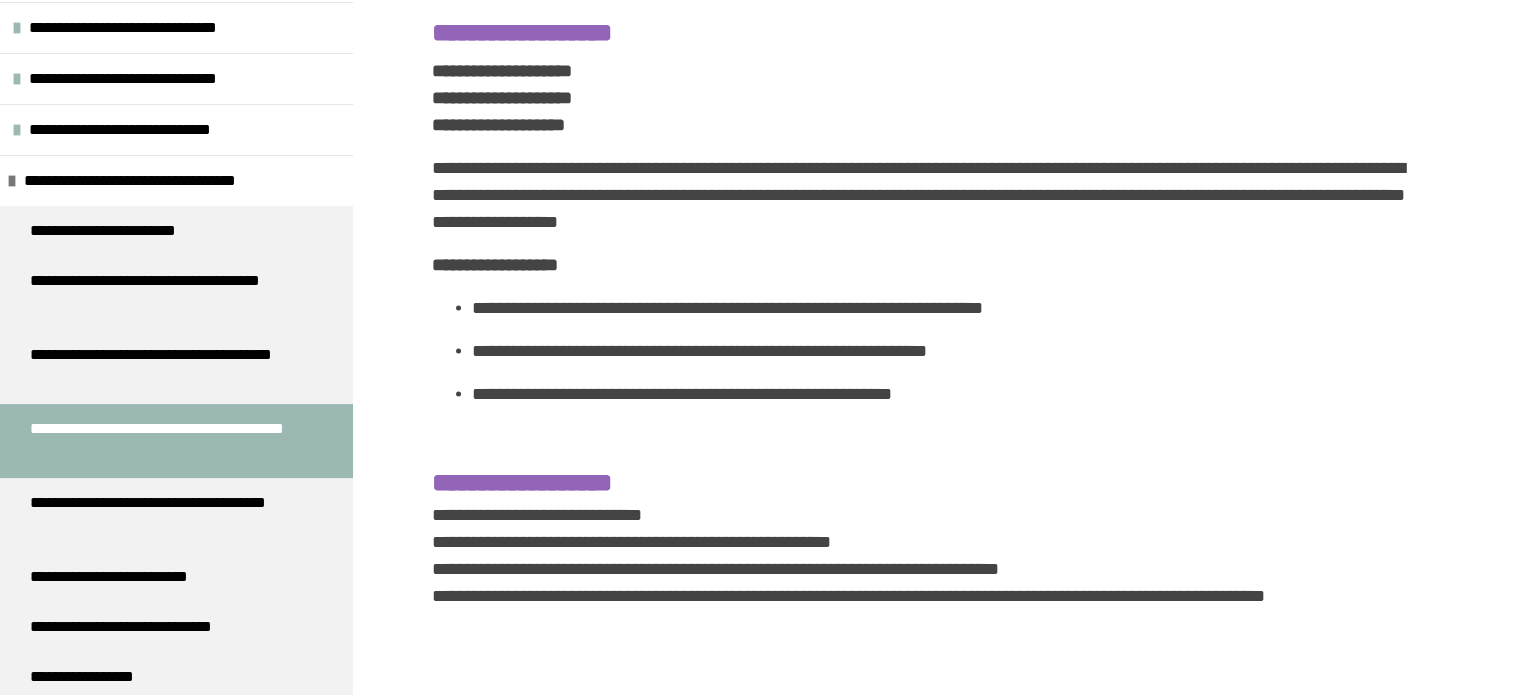 click on "**********" at bounding box center [933, -839] 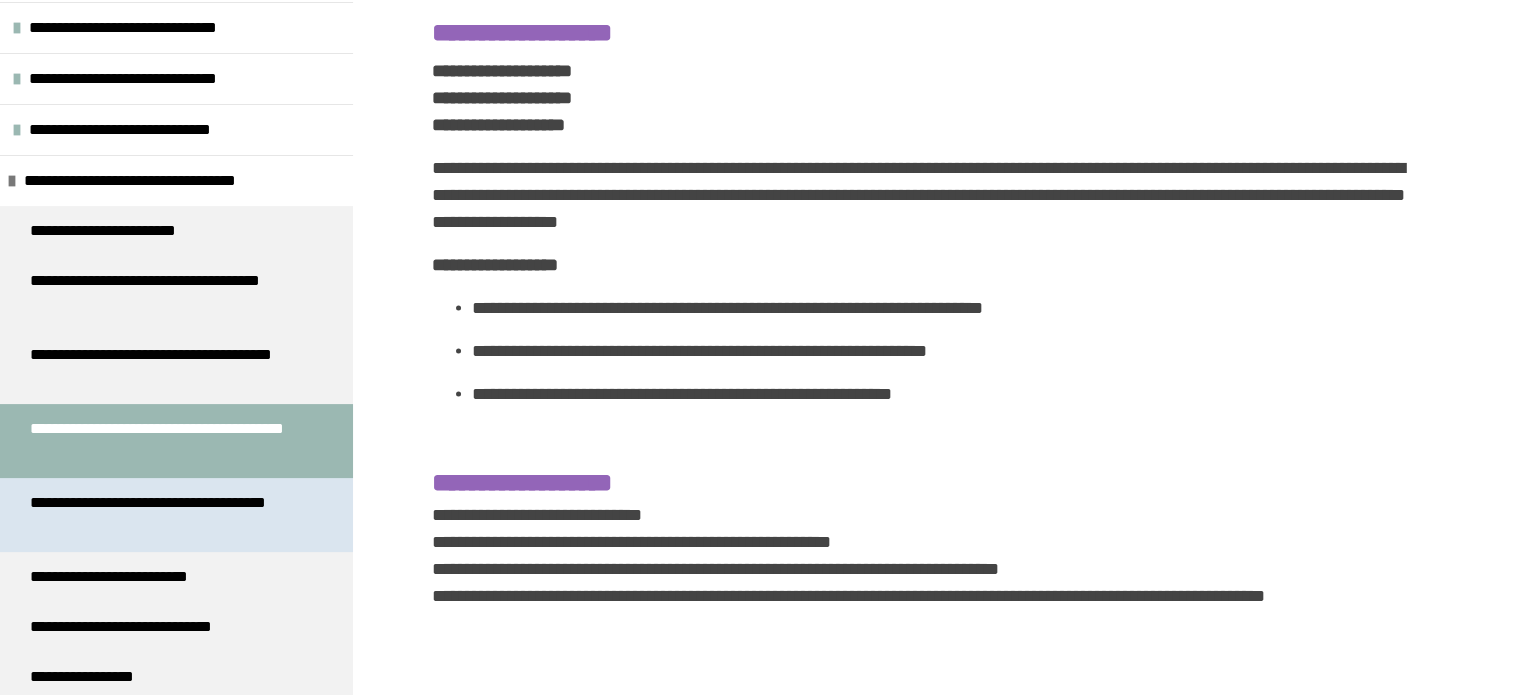 click on "**********" at bounding box center (161, 515) 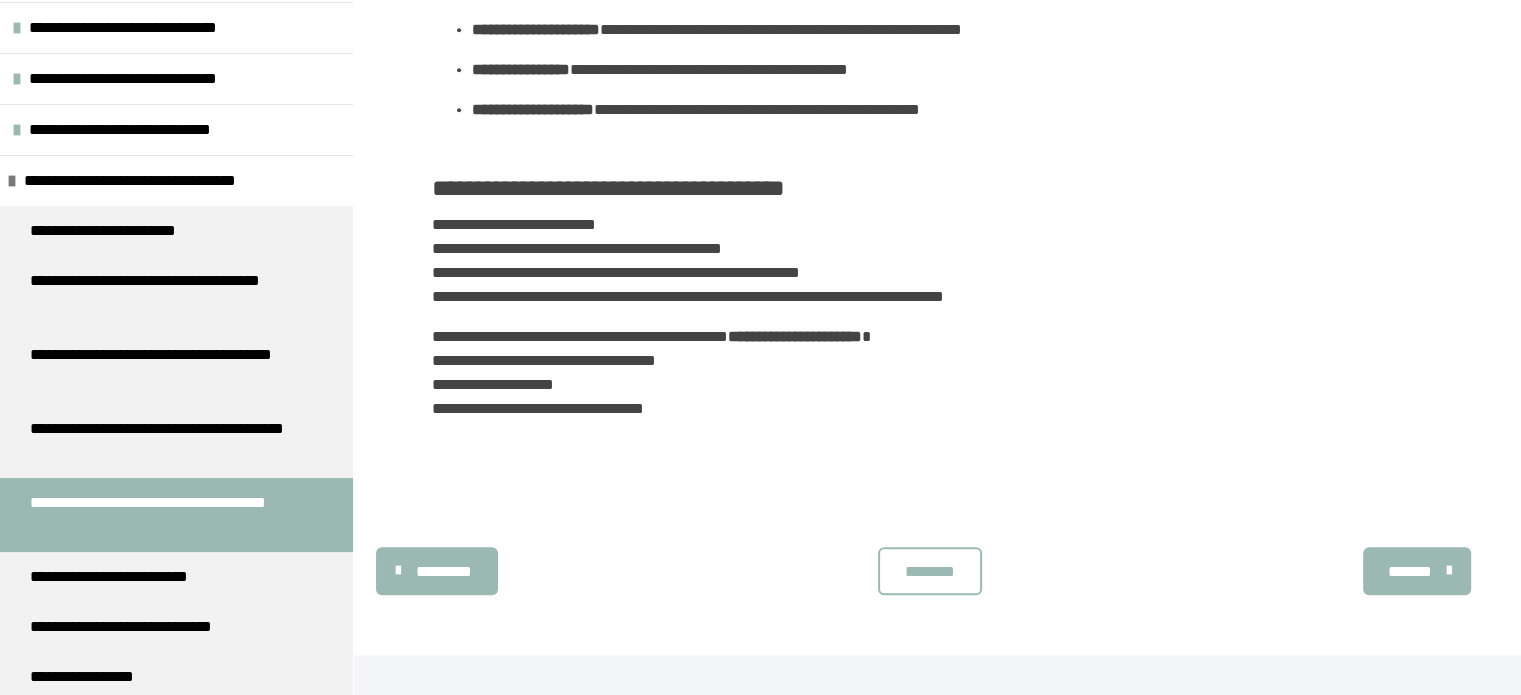 scroll, scrollTop: 2199, scrollLeft: 0, axis: vertical 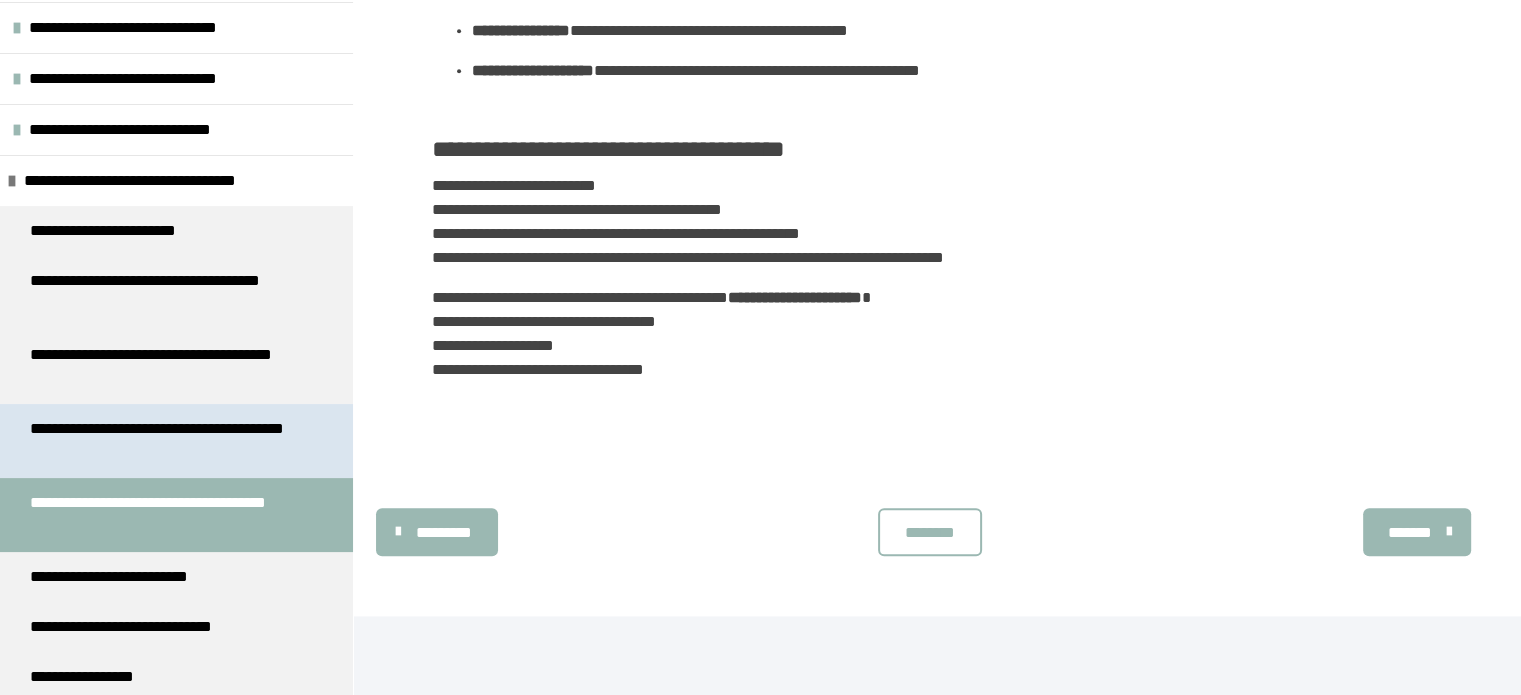click on "**********" at bounding box center [161, 441] 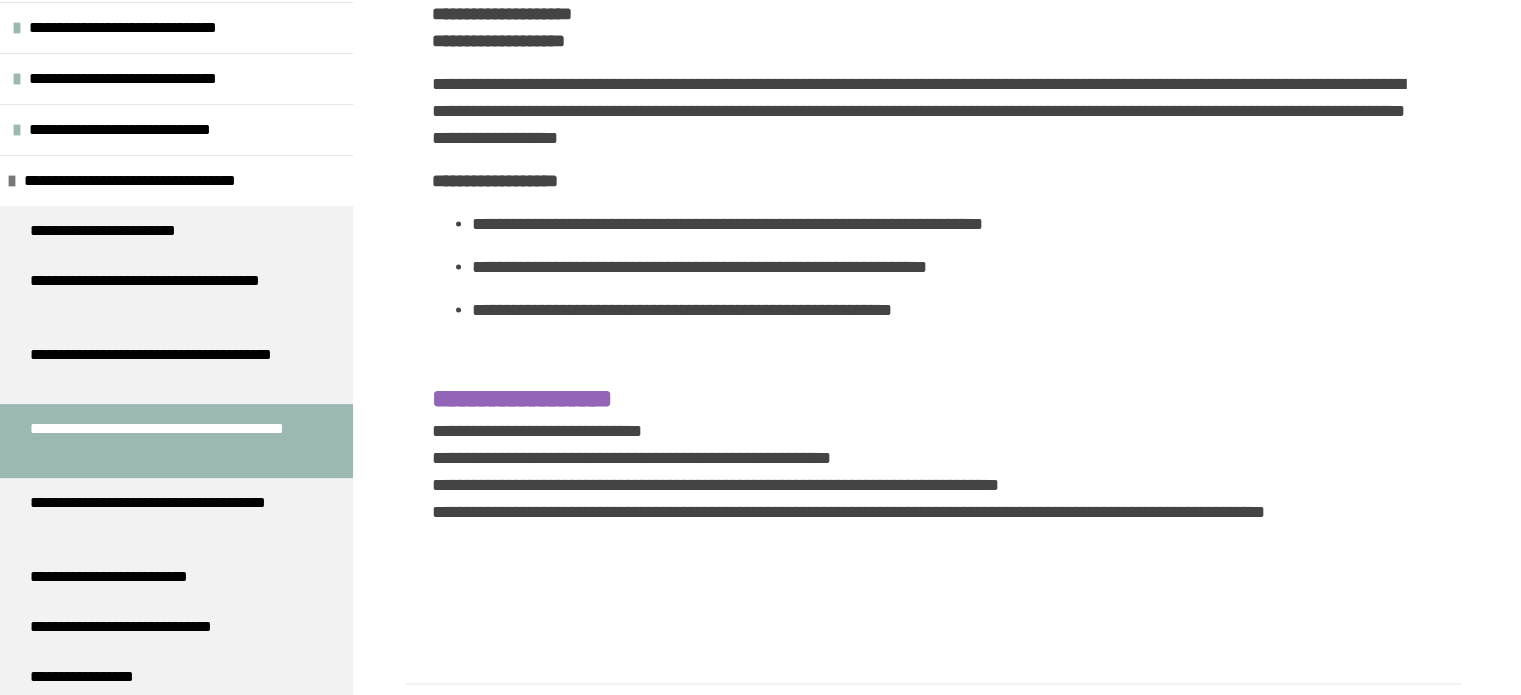 scroll, scrollTop: 4060, scrollLeft: 0, axis: vertical 